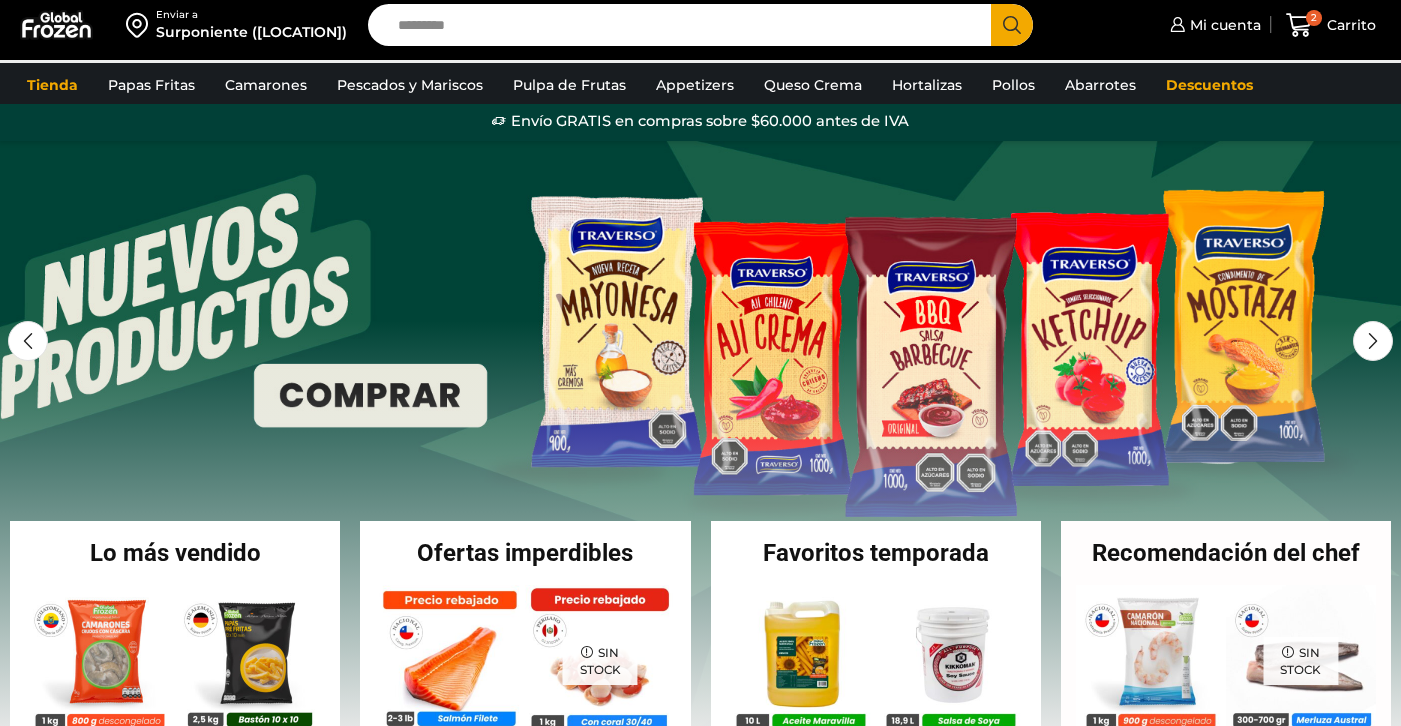 scroll, scrollTop: 0, scrollLeft: 0, axis: both 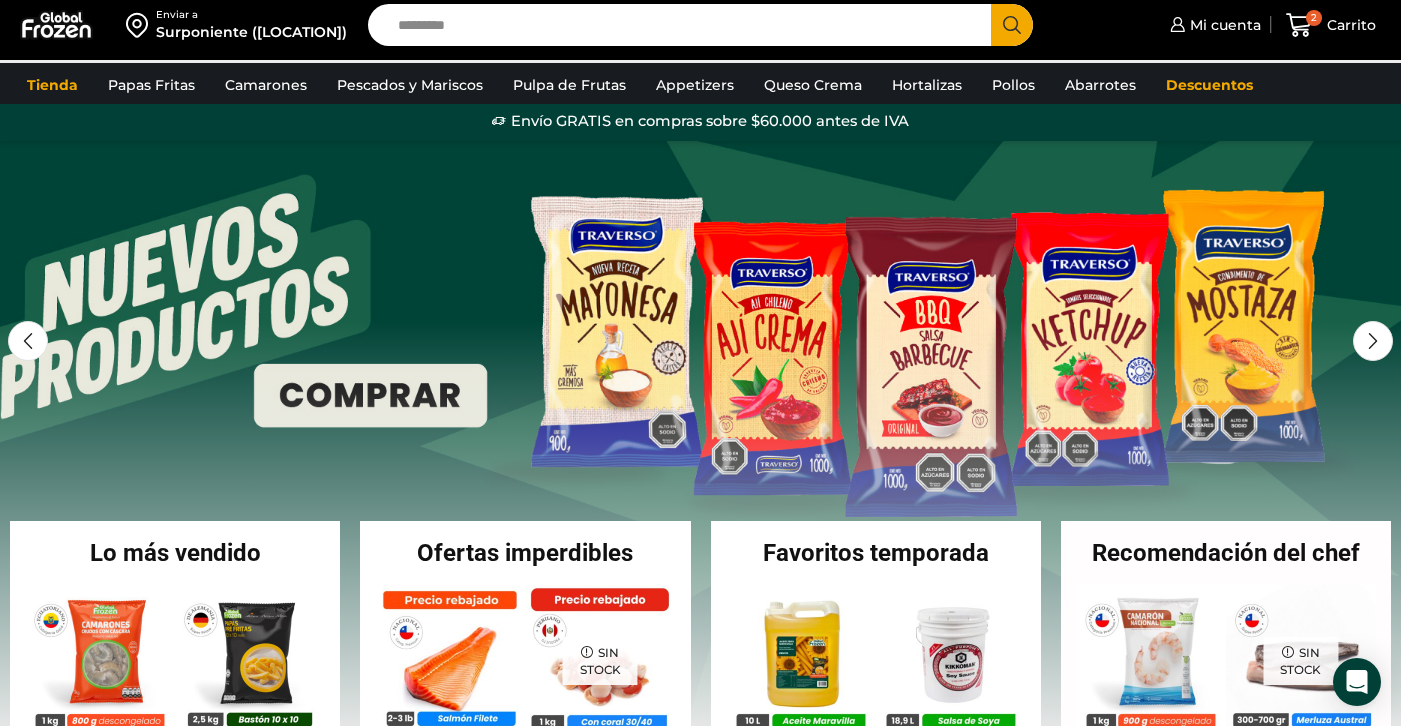 click on "Mi cuenta
Mi cuenta
Mi perfil
Pedidos
Descargas
Coupons
Dirección
Detalles de la cuenta" at bounding box center (1222, 25) 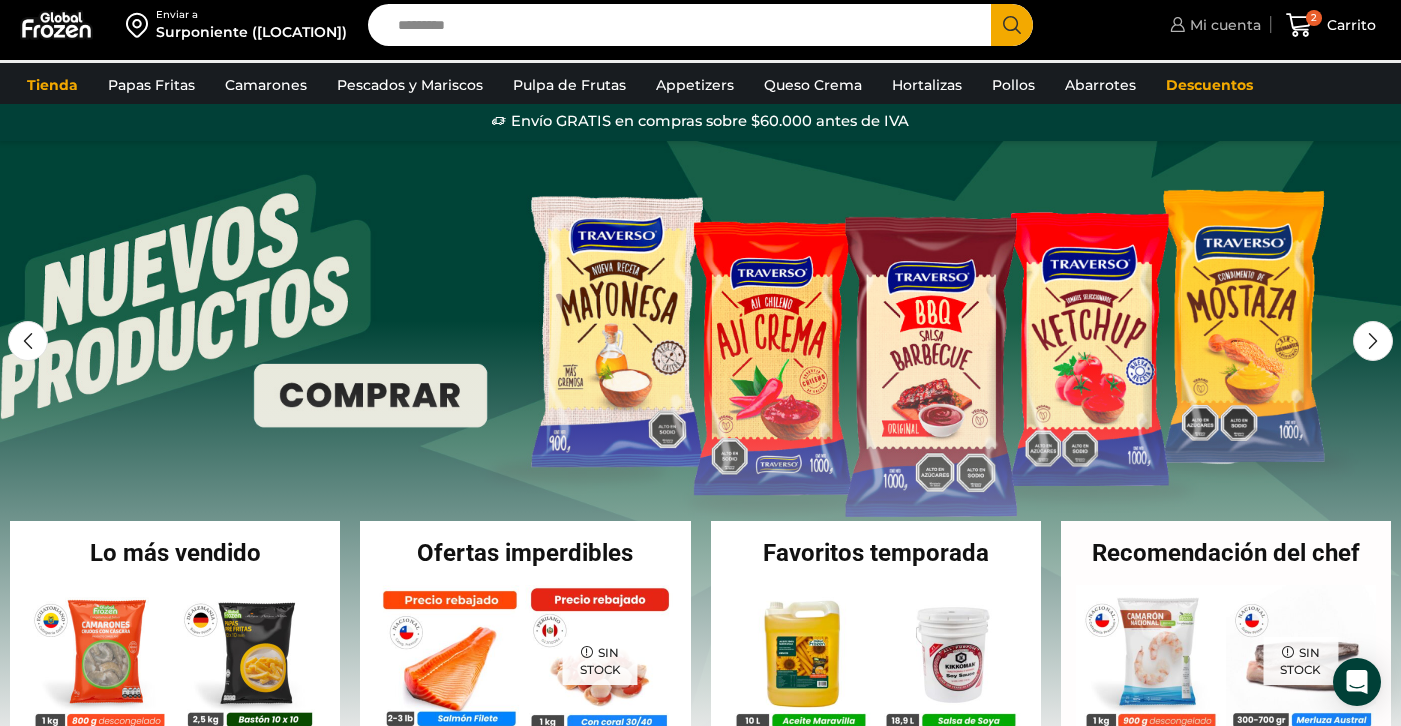 click on "Mi cuenta" at bounding box center [1223, 25] 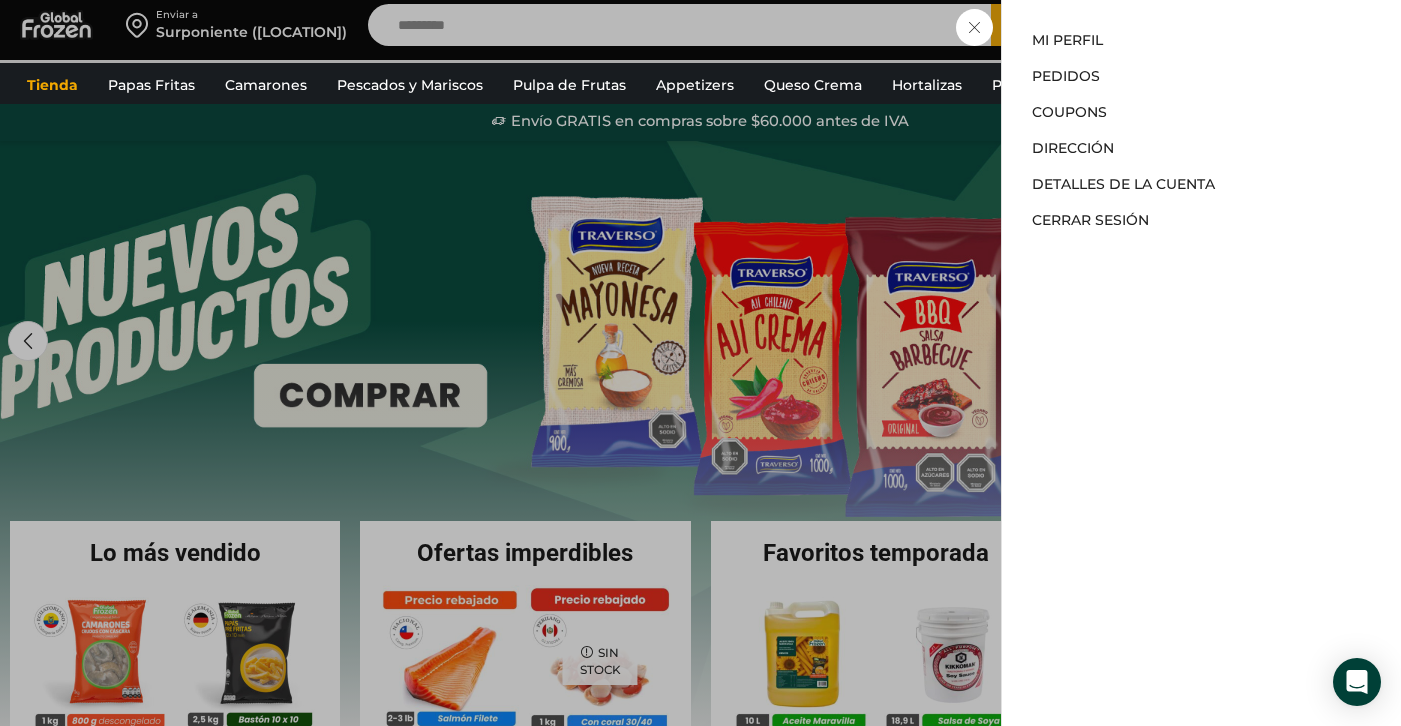 click on "Mi cuenta
Mi cuenta
Mi perfil
Pedidos
Descargas
Coupons
Dirección
Detalles de la cuenta
Cerrar sesión" at bounding box center (1213, 25) 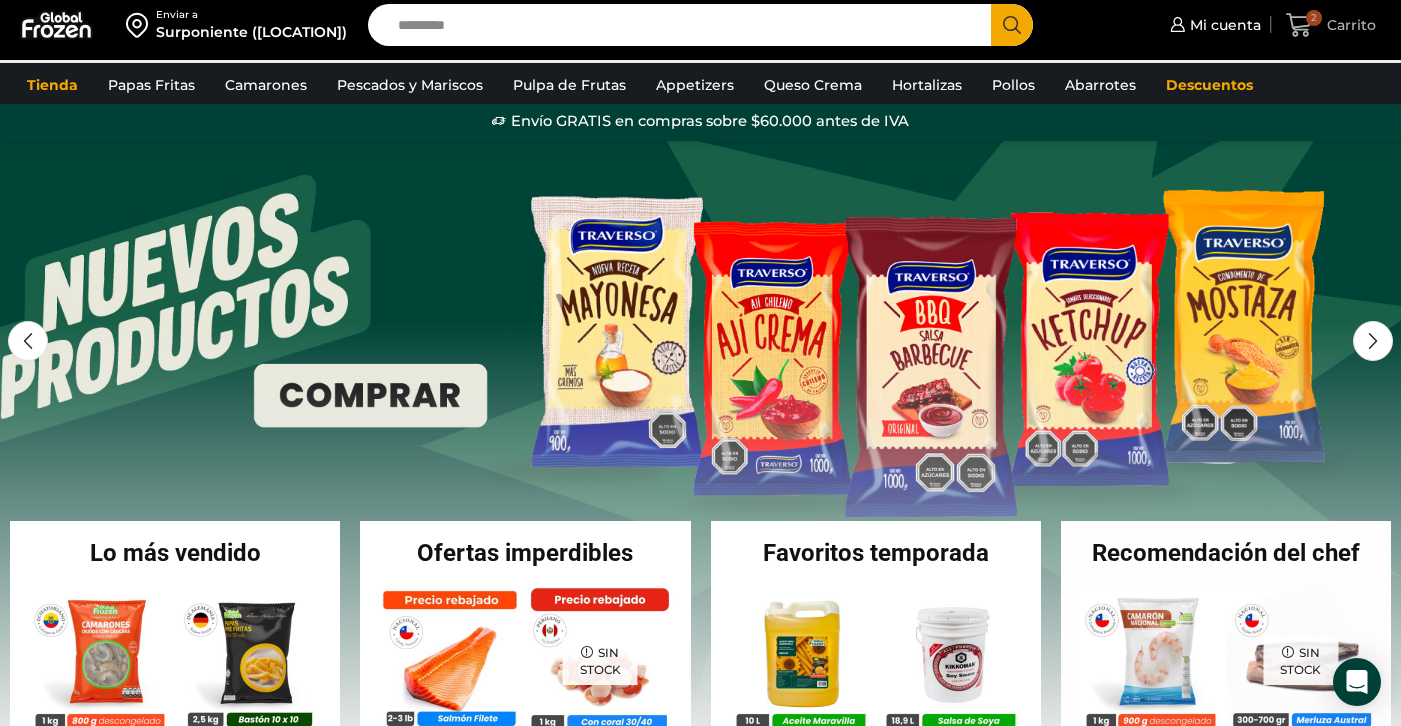 click on "Carrito" at bounding box center [1349, 25] 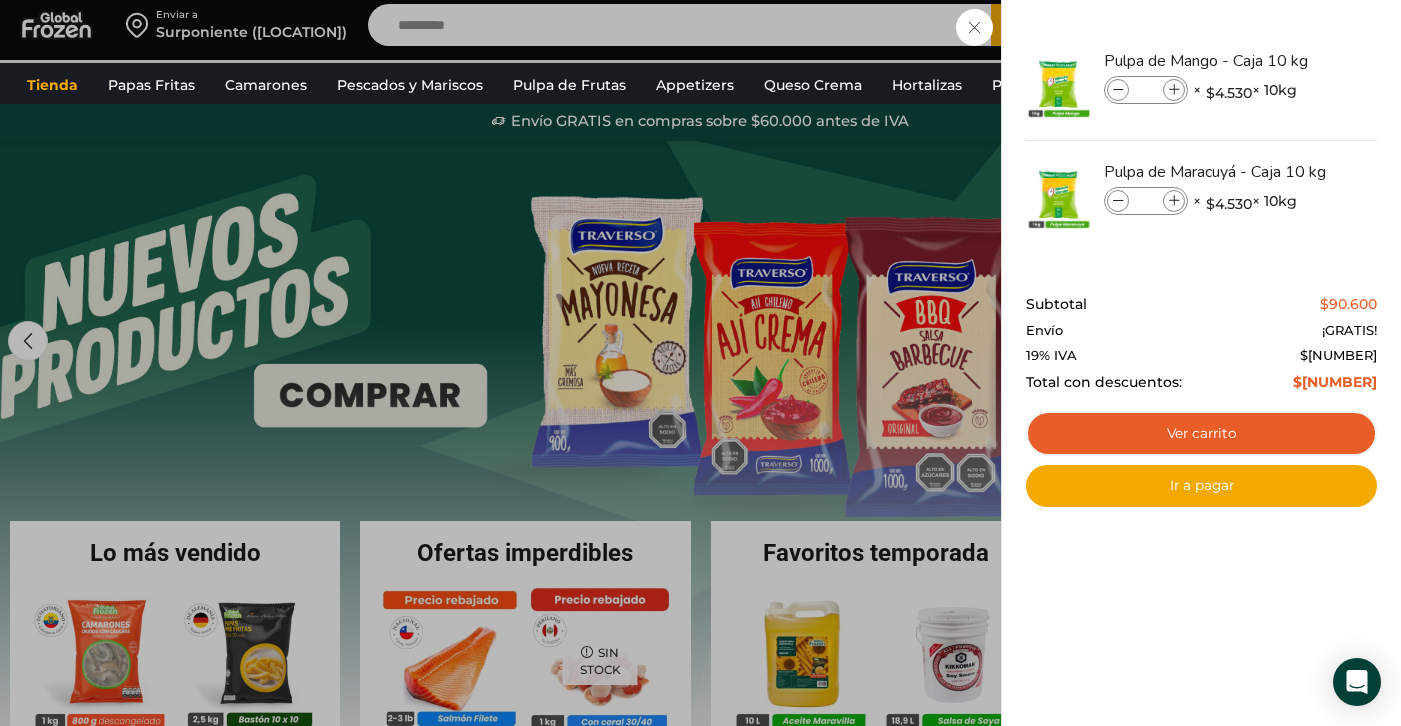 click on "2
Carrito
2
2
Shopping Cart
*
$" at bounding box center (1331, 25) 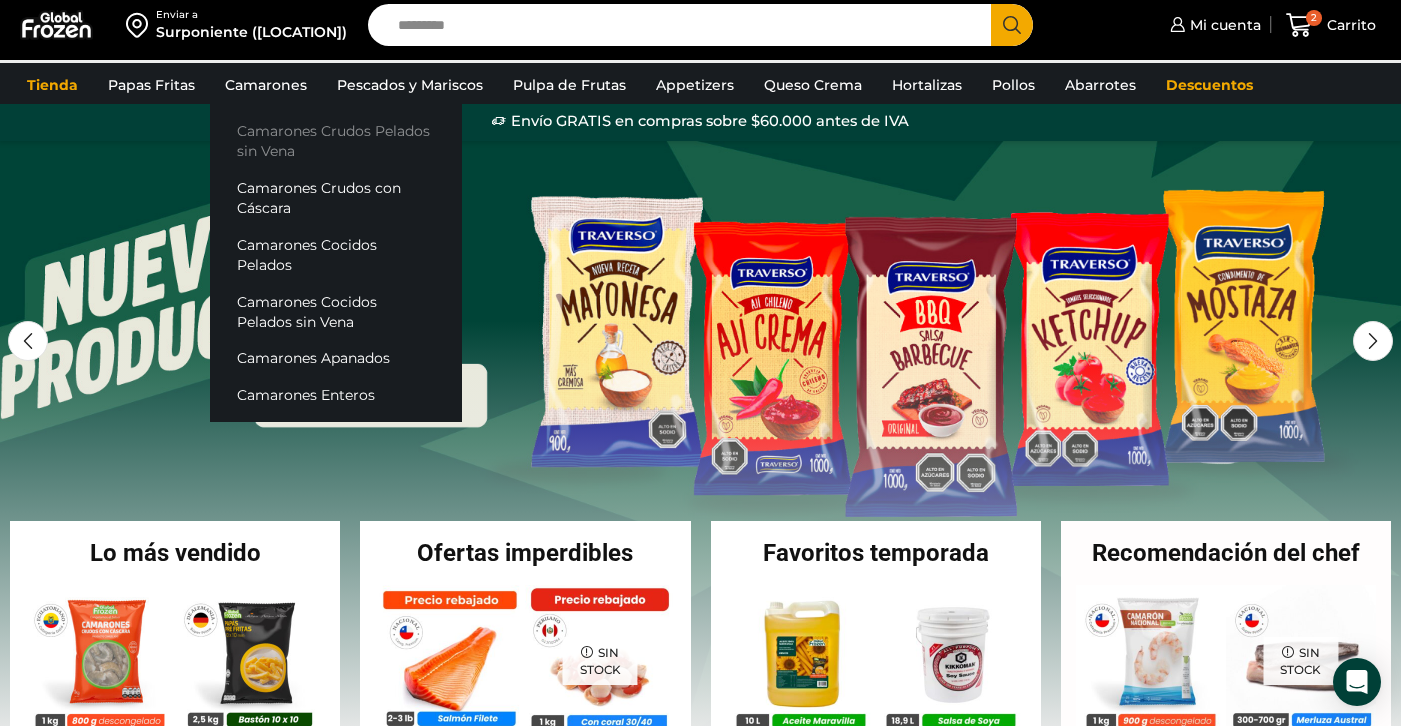 click on "Camarones Crudos Pelados sin Vena" at bounding box center (336, 141) 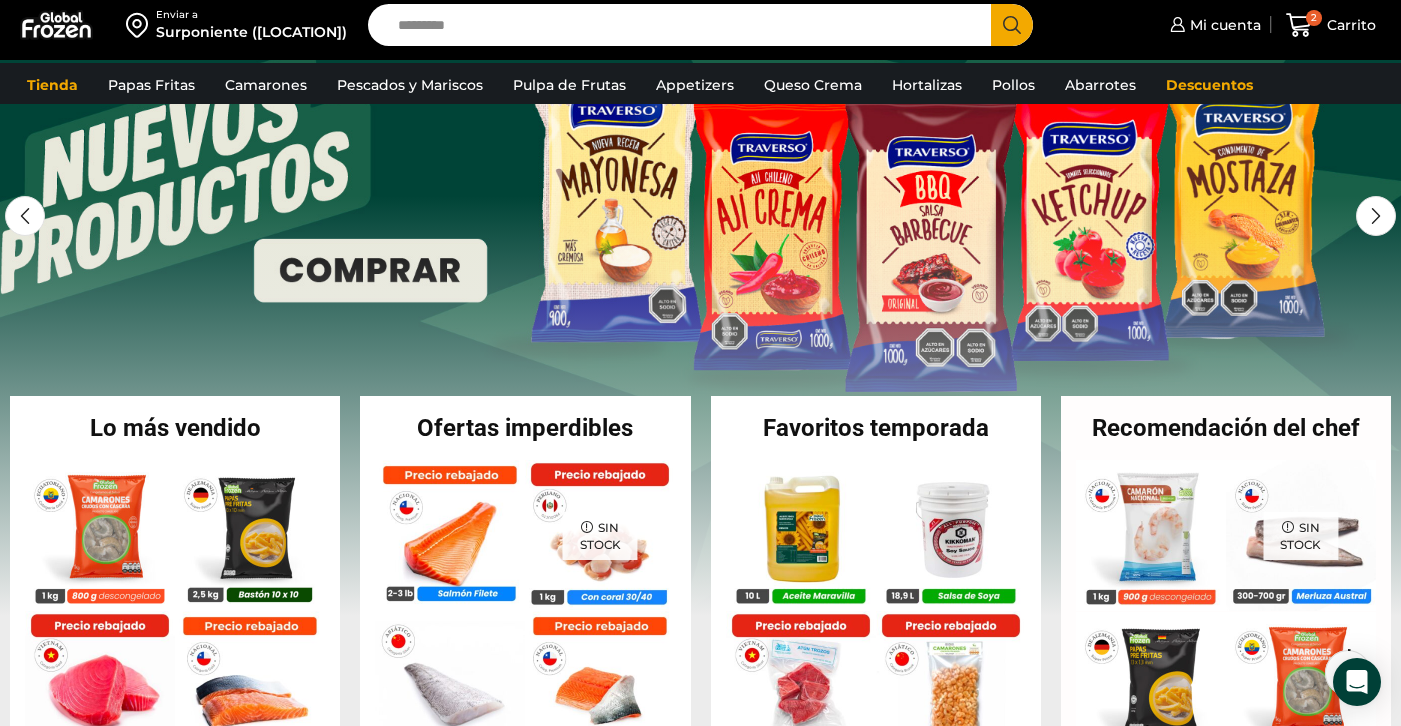 scroll, scrollTop: 159, scrollLeft: 0, axis: vertical 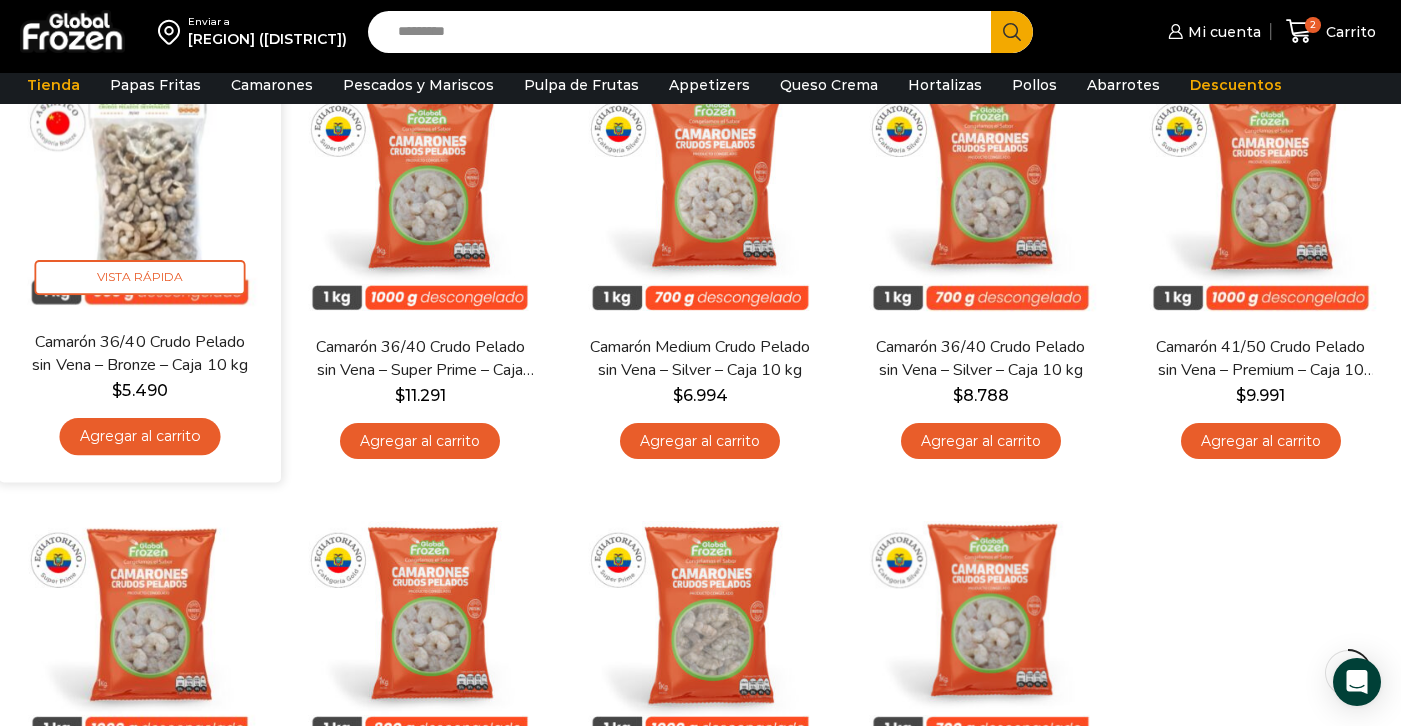 click on "Agregar al carrito" at bounding box center (140, 437) 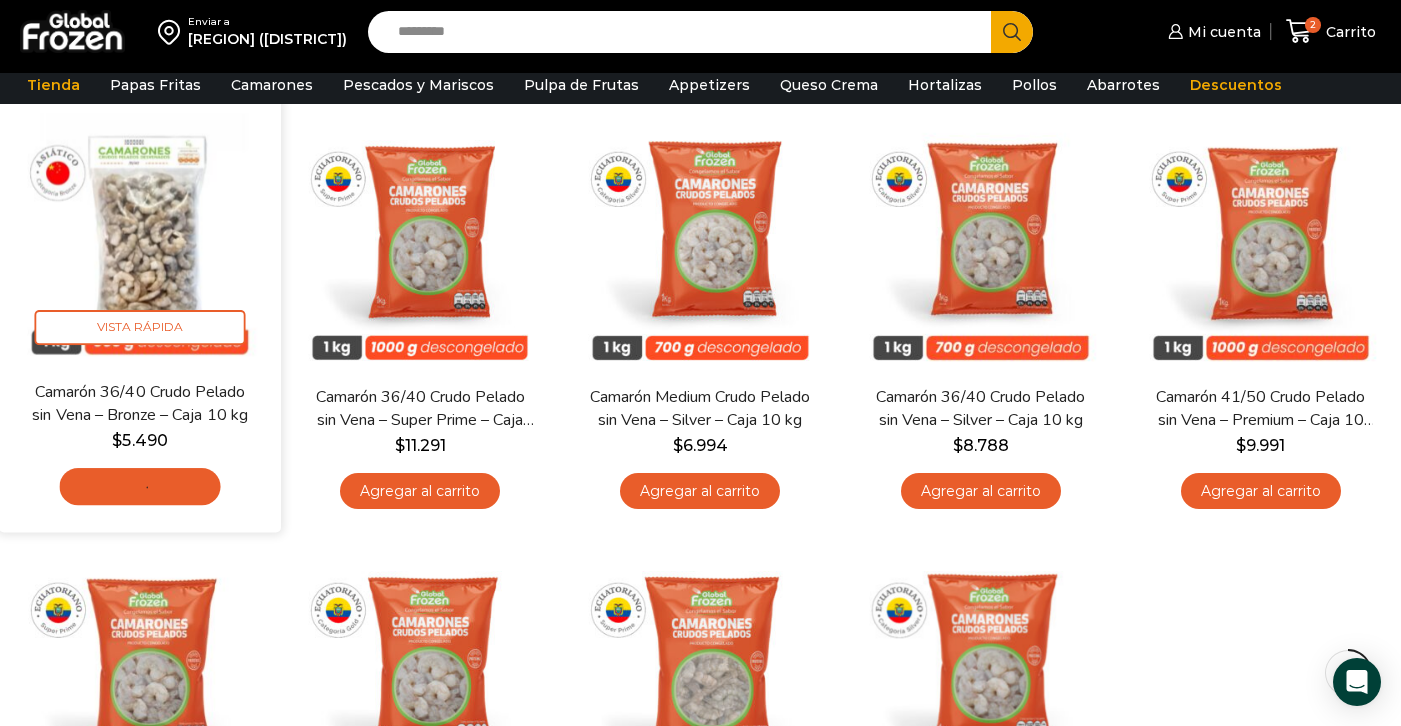 scroll, scrollTop: 160, scrollLeft: 0, axis: vertical 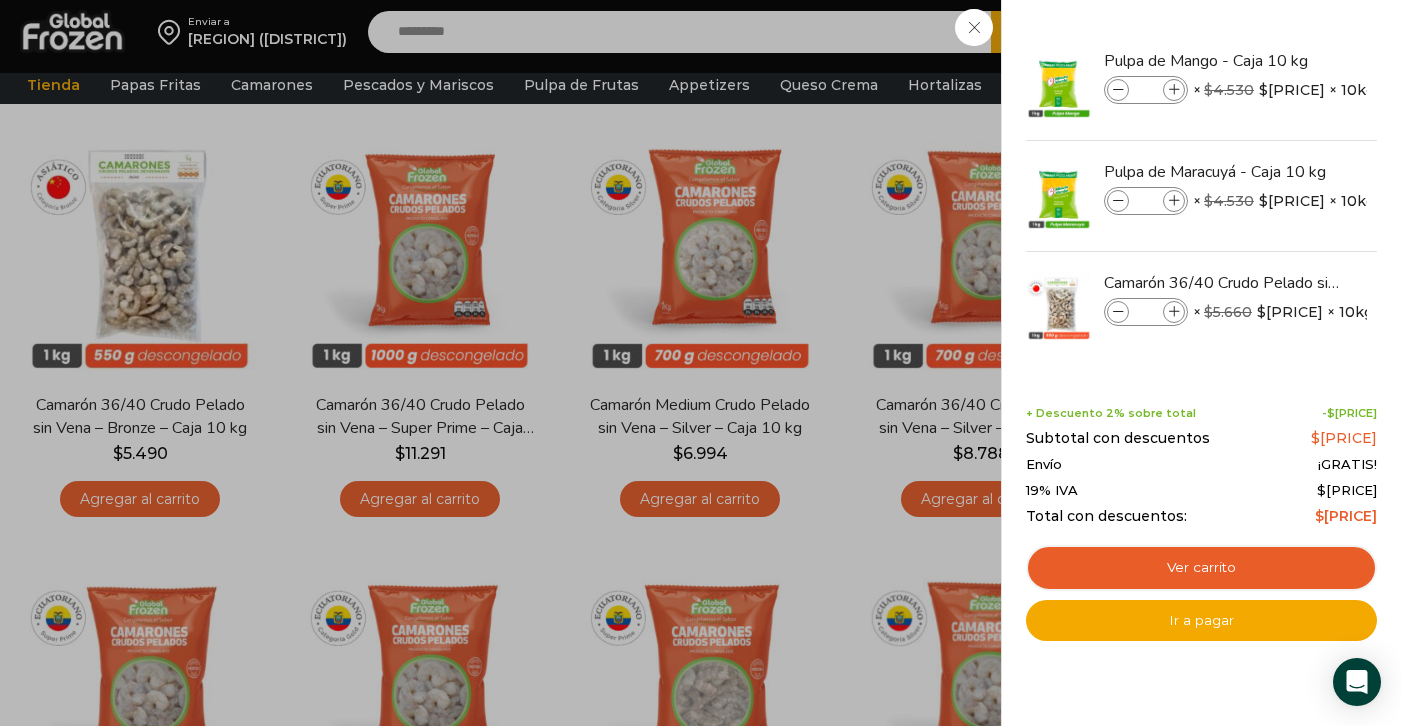 click on "3
Carrito
3
3
Shopping Cart
*" at bounding box center (1331, 31) 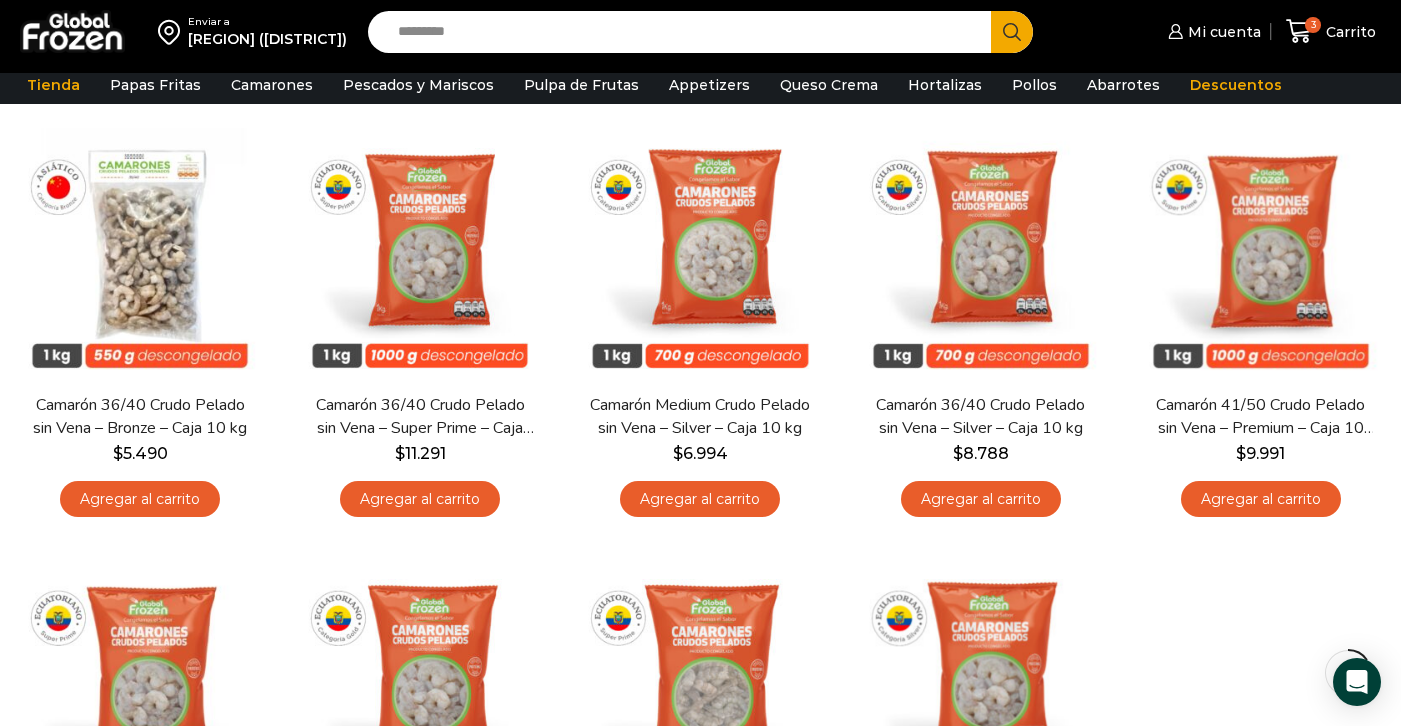 scroll, scrollTop: 0, scrollLeft: 0, axis: both 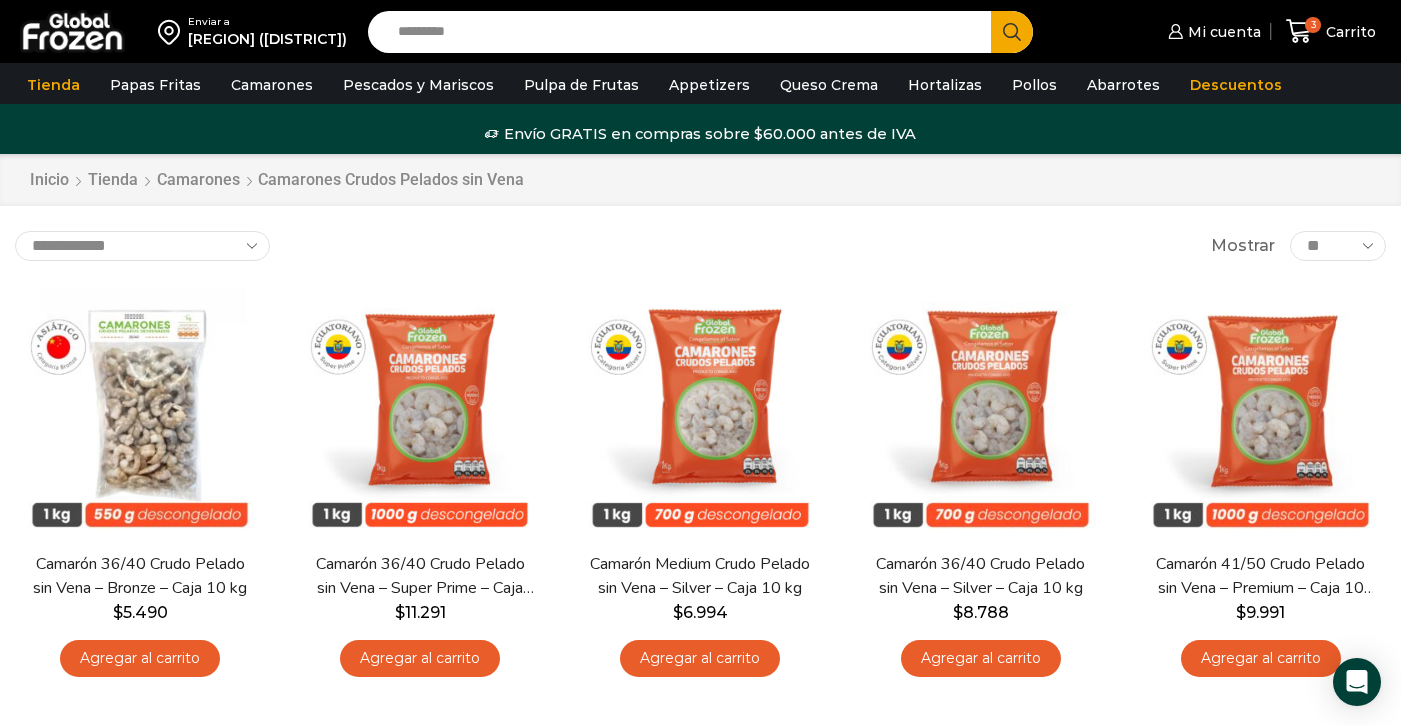 click on "Search input" at bounding box center (685, 32) 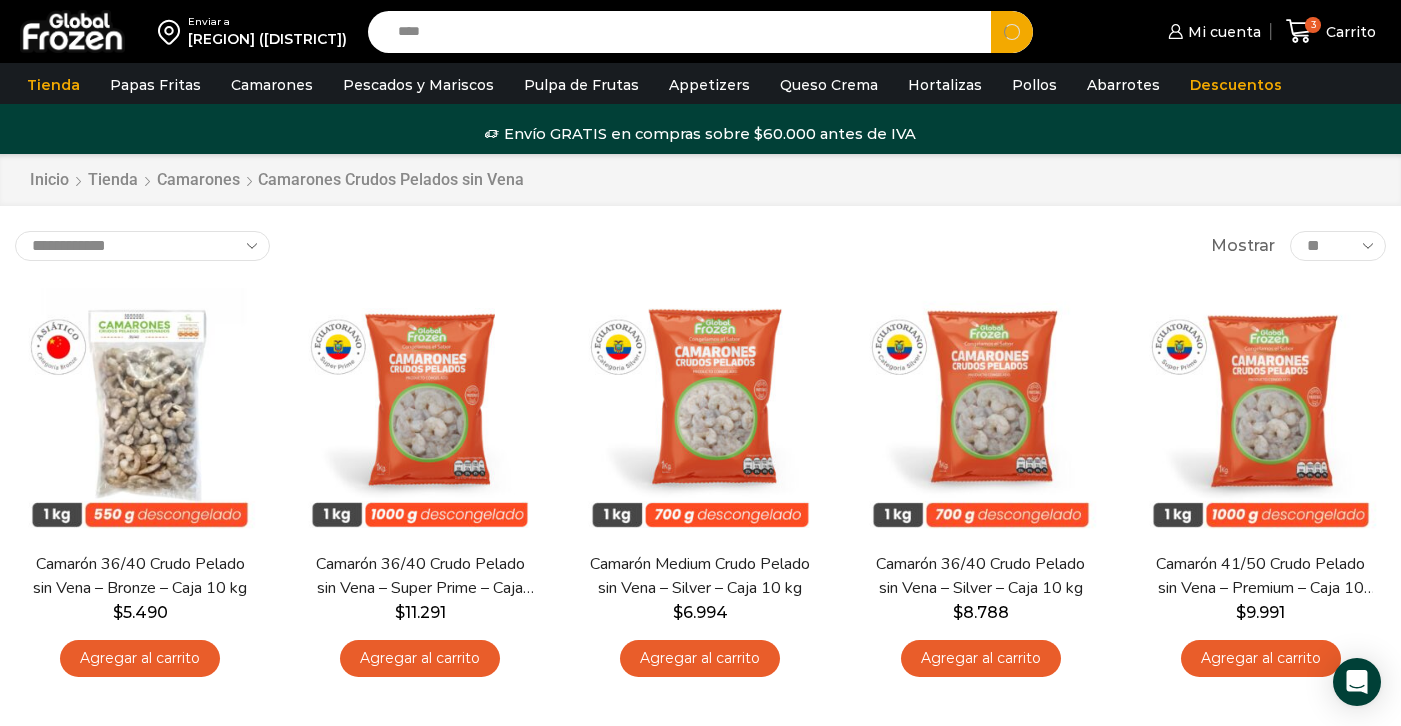 type on "****" 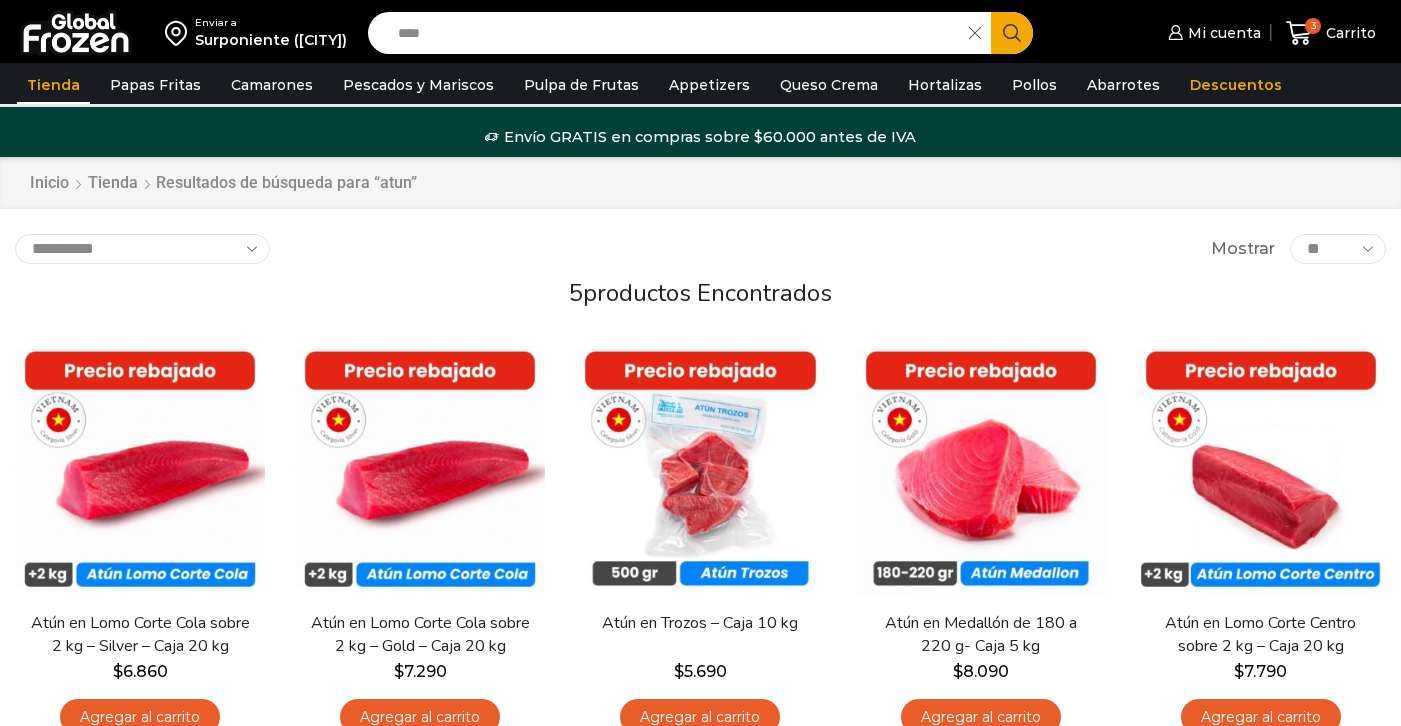 scroll, scrollTop: 0, scrollLeft: 0, axis: both 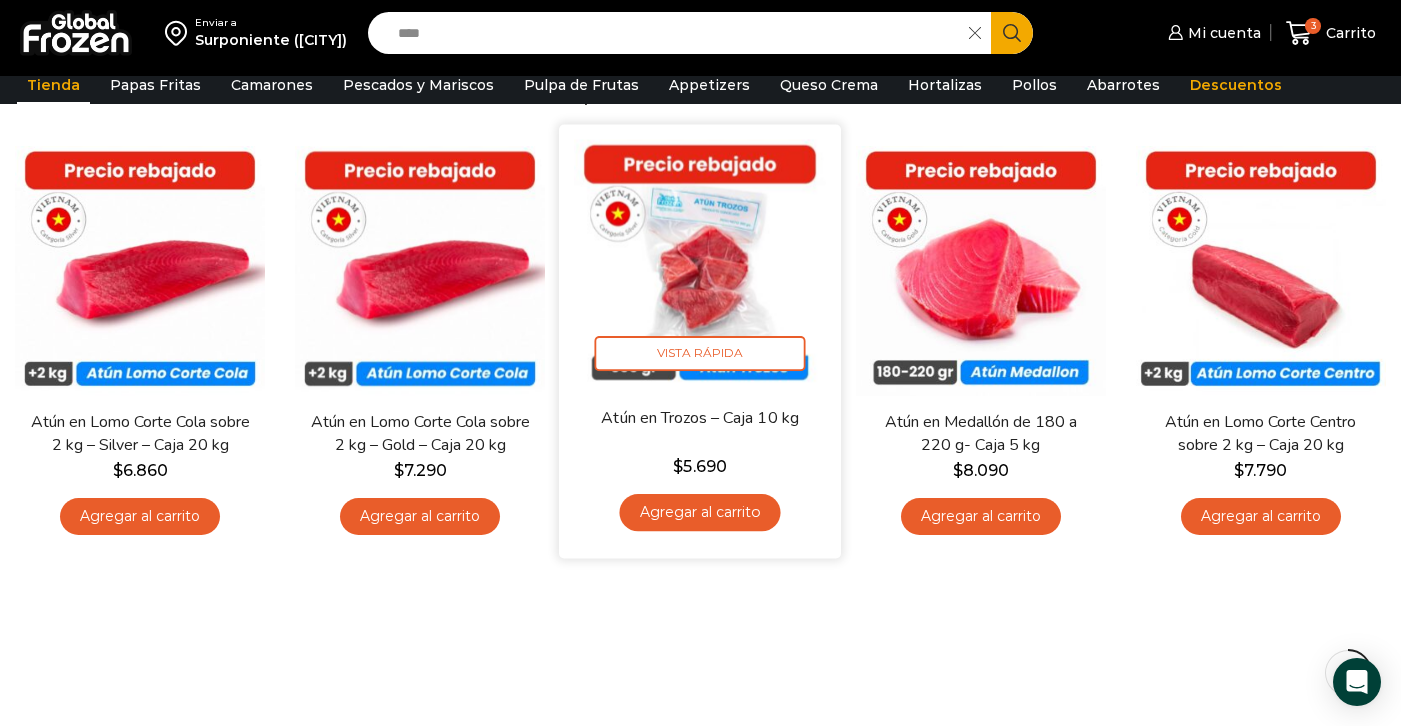 click on "Agregar al carrito" at bounding box center (700, 512) 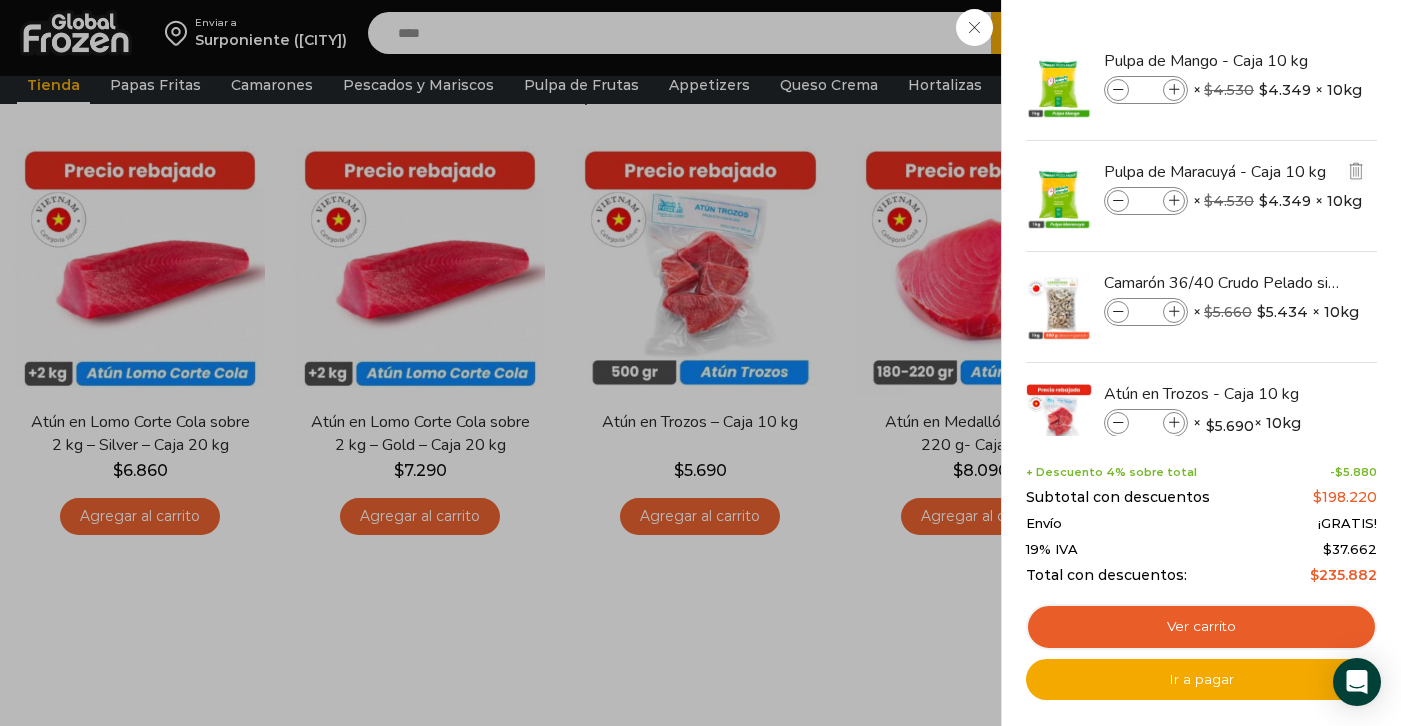 scroll, scrollTop: 52, scrollLeft: 0, axis: vertical 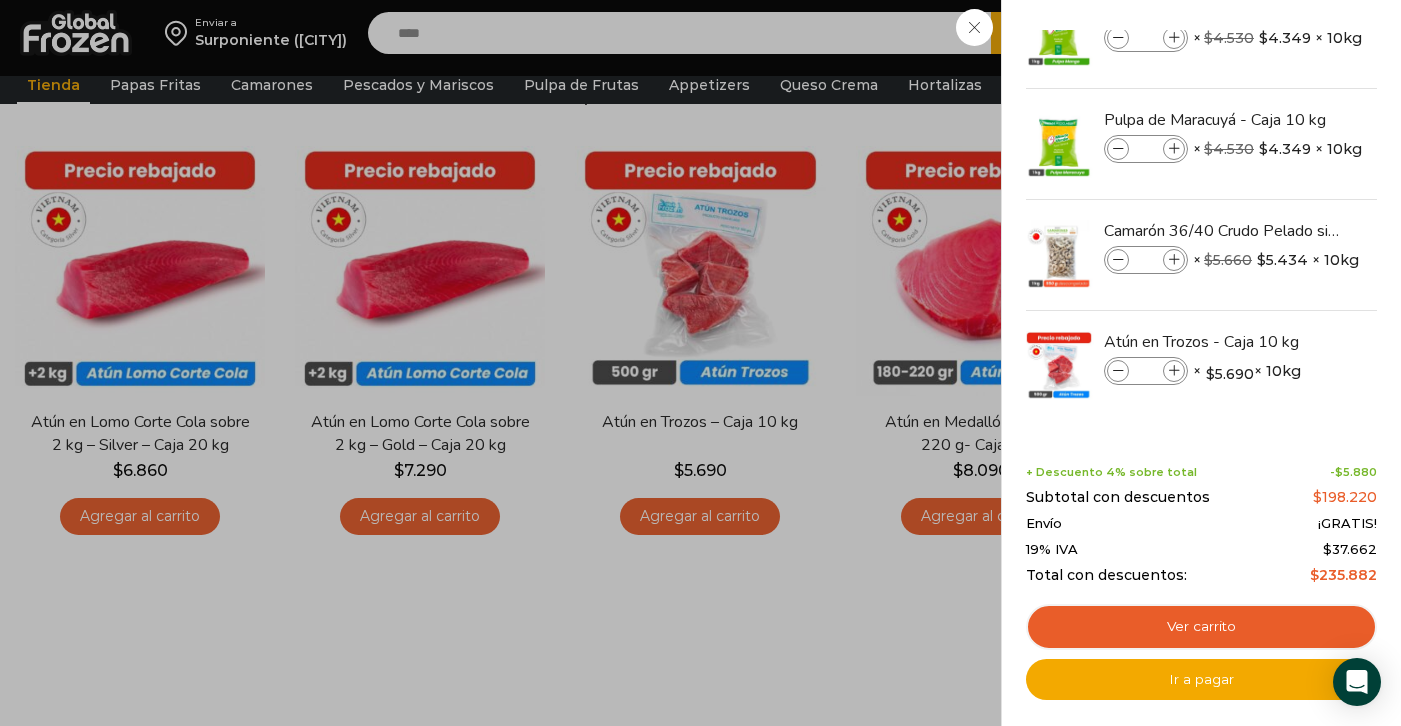 click on "4
Carrito
4
4
Shopping Cart
*" at bounding box center (1331, 33) 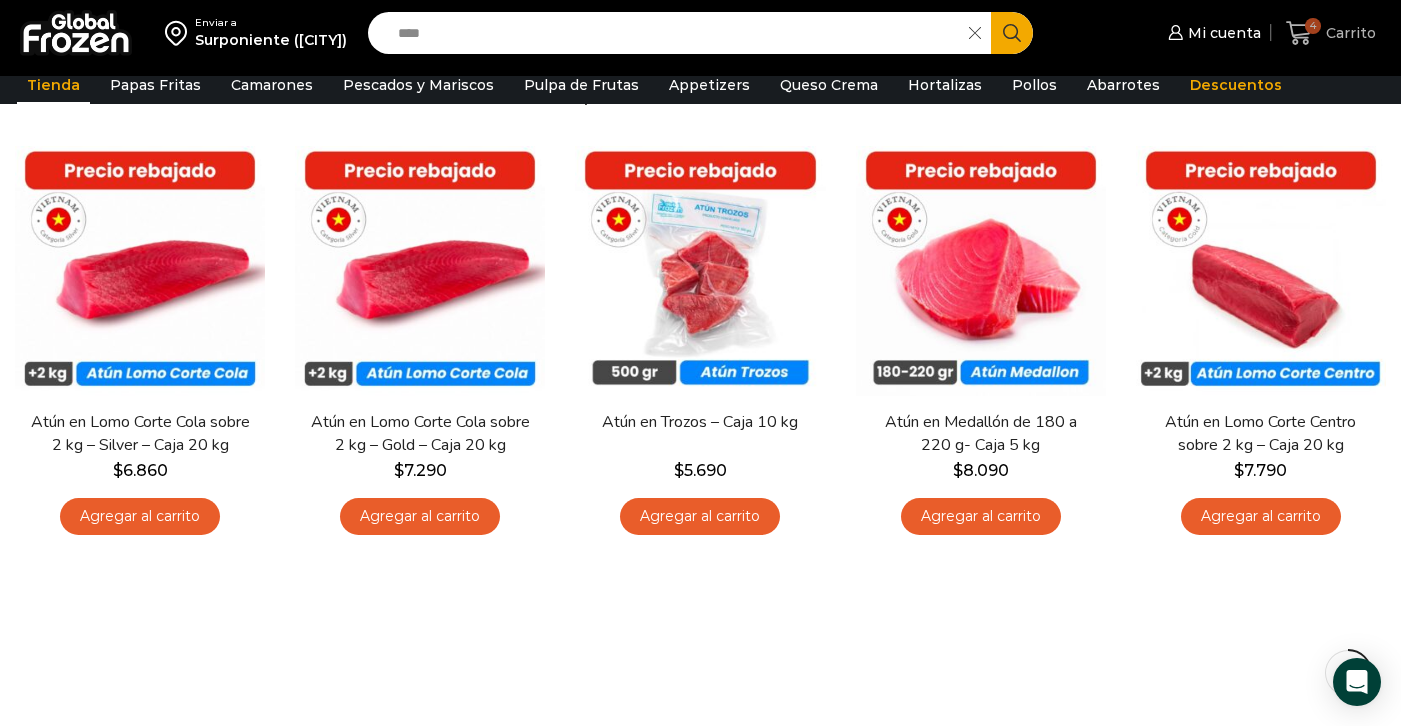 click at bounding box center (1299, 33) 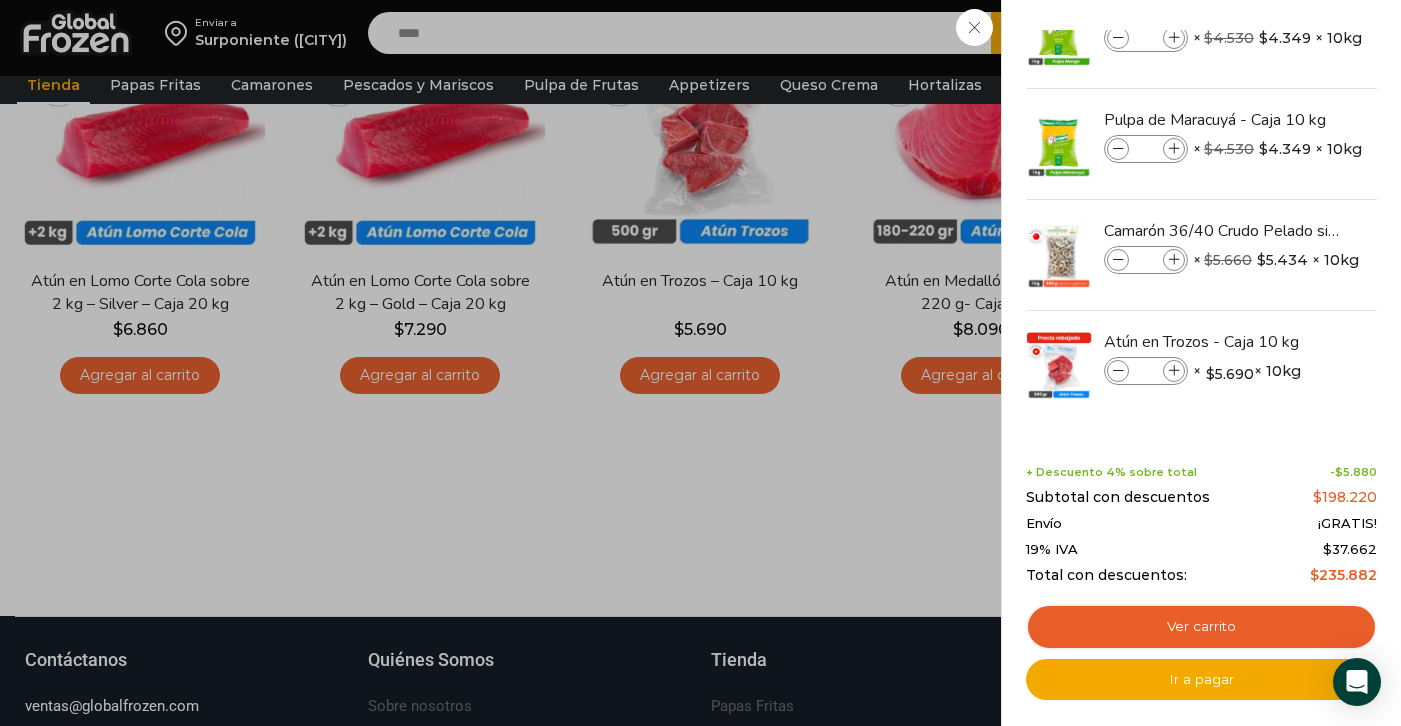 scroll, scrollTop: 0, scrollLeft: 0, axis: both 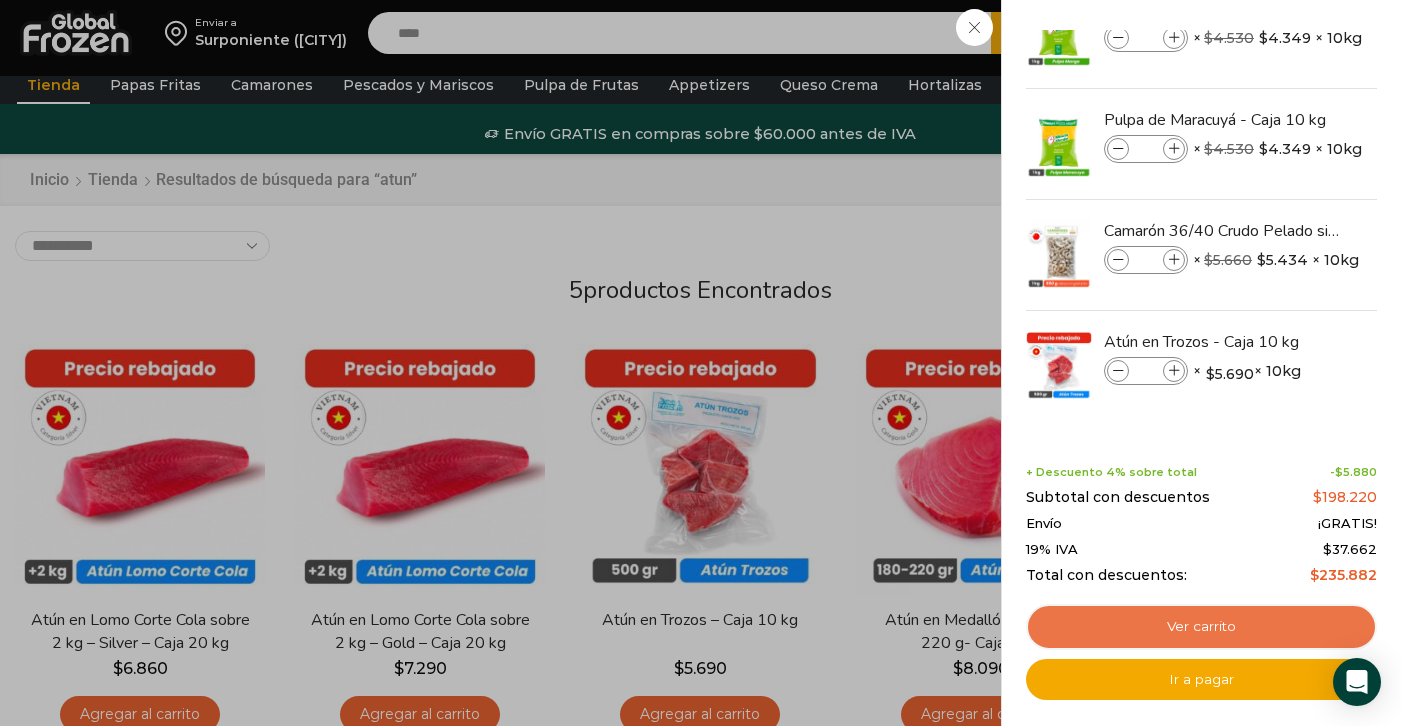 click on "Ver carrito" at bounding box center (1201, 627) 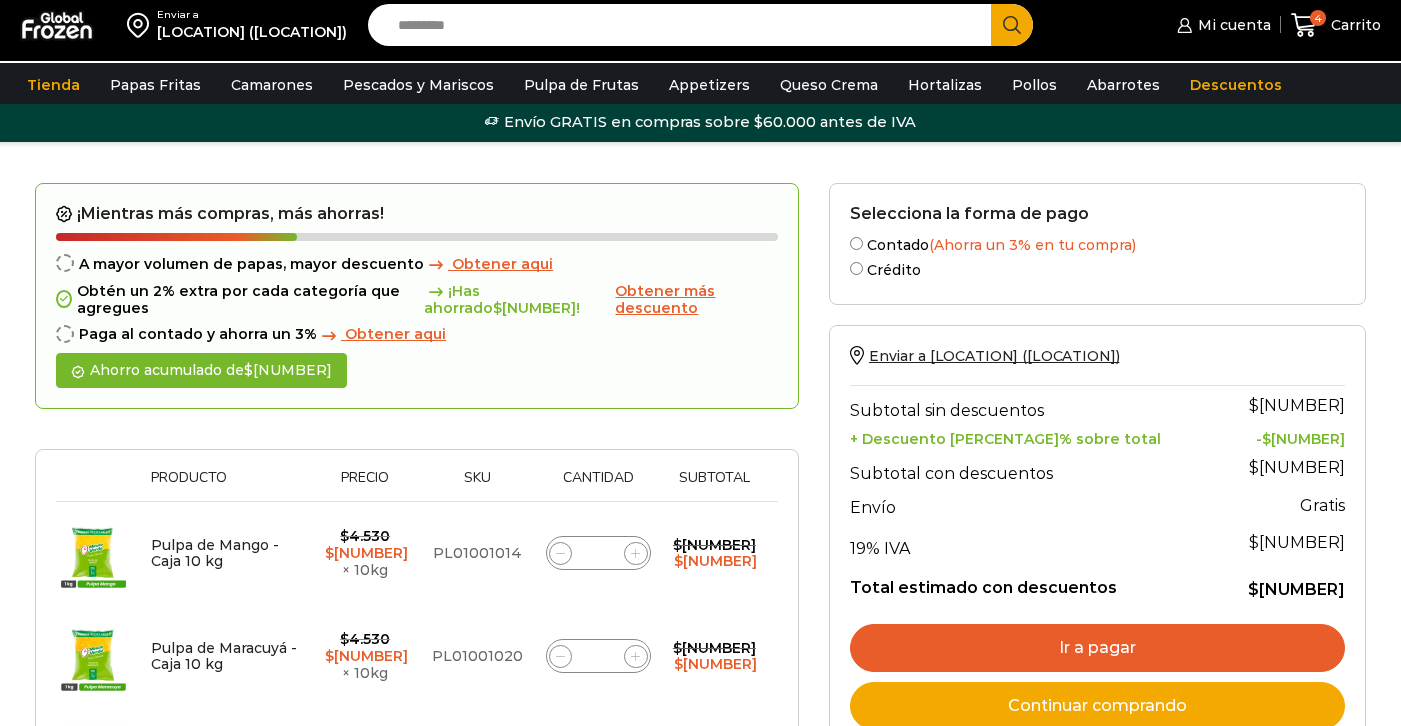 scroll, scrollTop: 0, scrollLeft: 0, axis: both 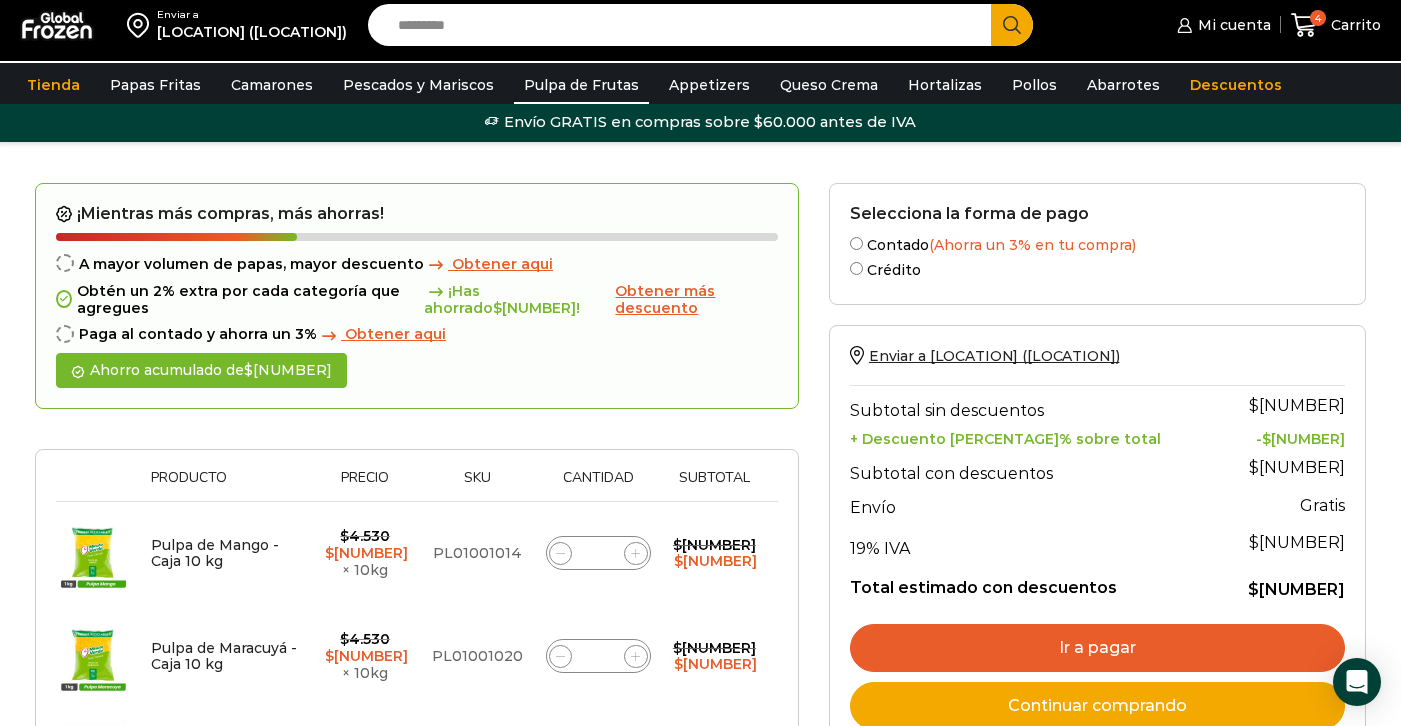 click on "Pulpa de Frutas" at bounding box center (581, 85) 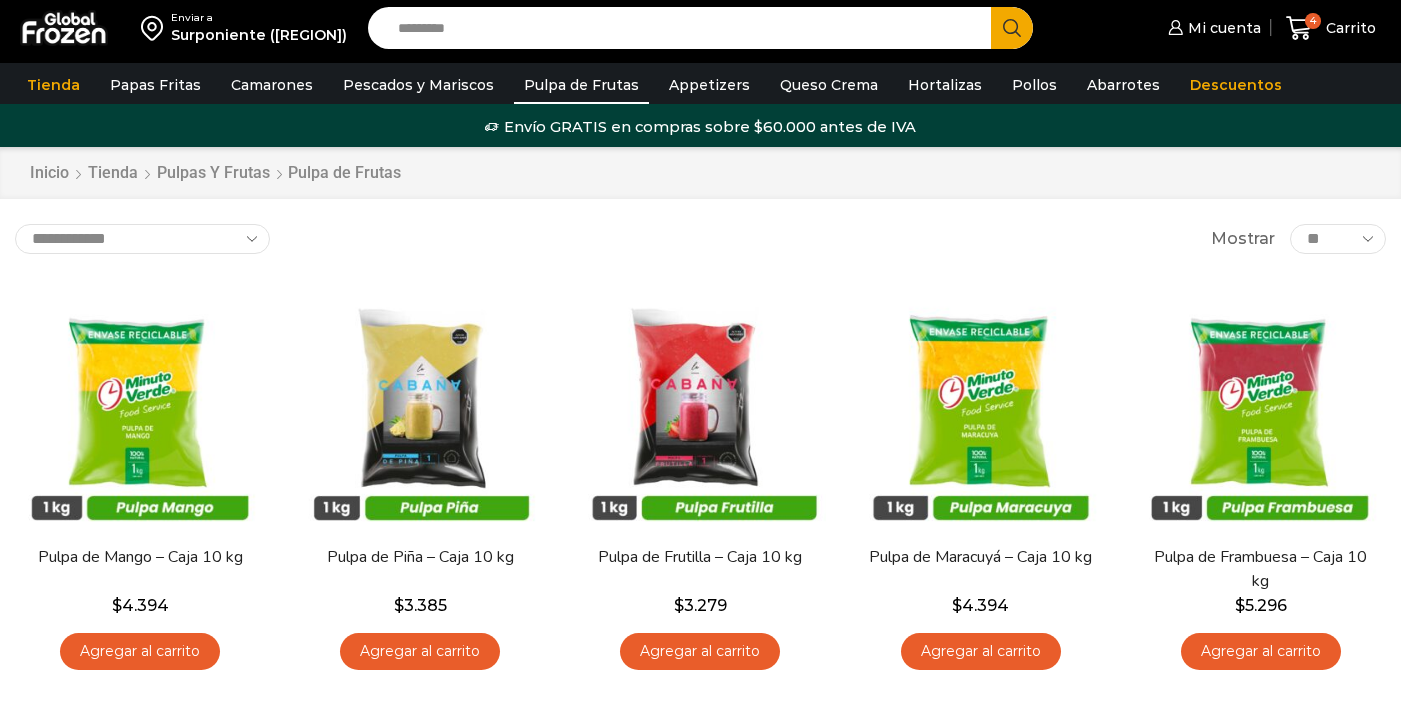 scroll, scrollTop: 0, scrollLeft: 0, axis: both 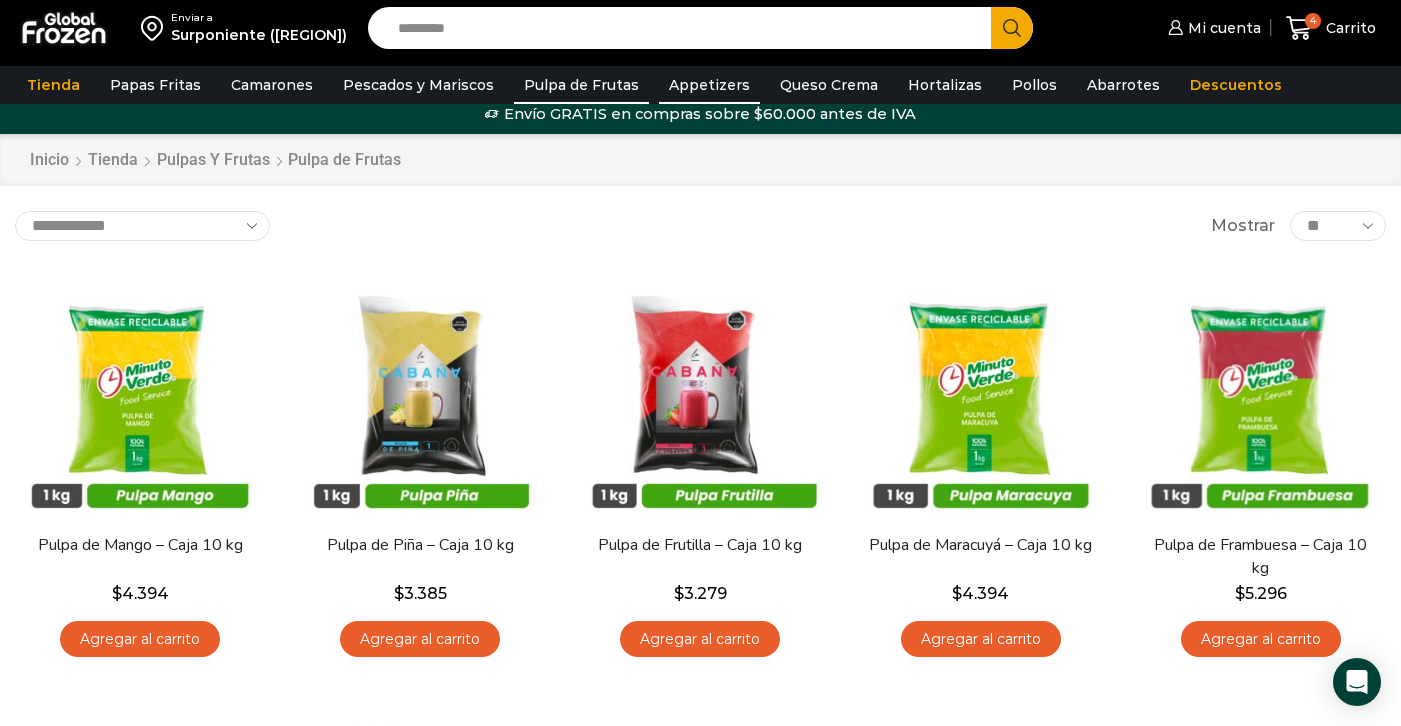 click on "Appetizers" at bounding box center (709, 85) 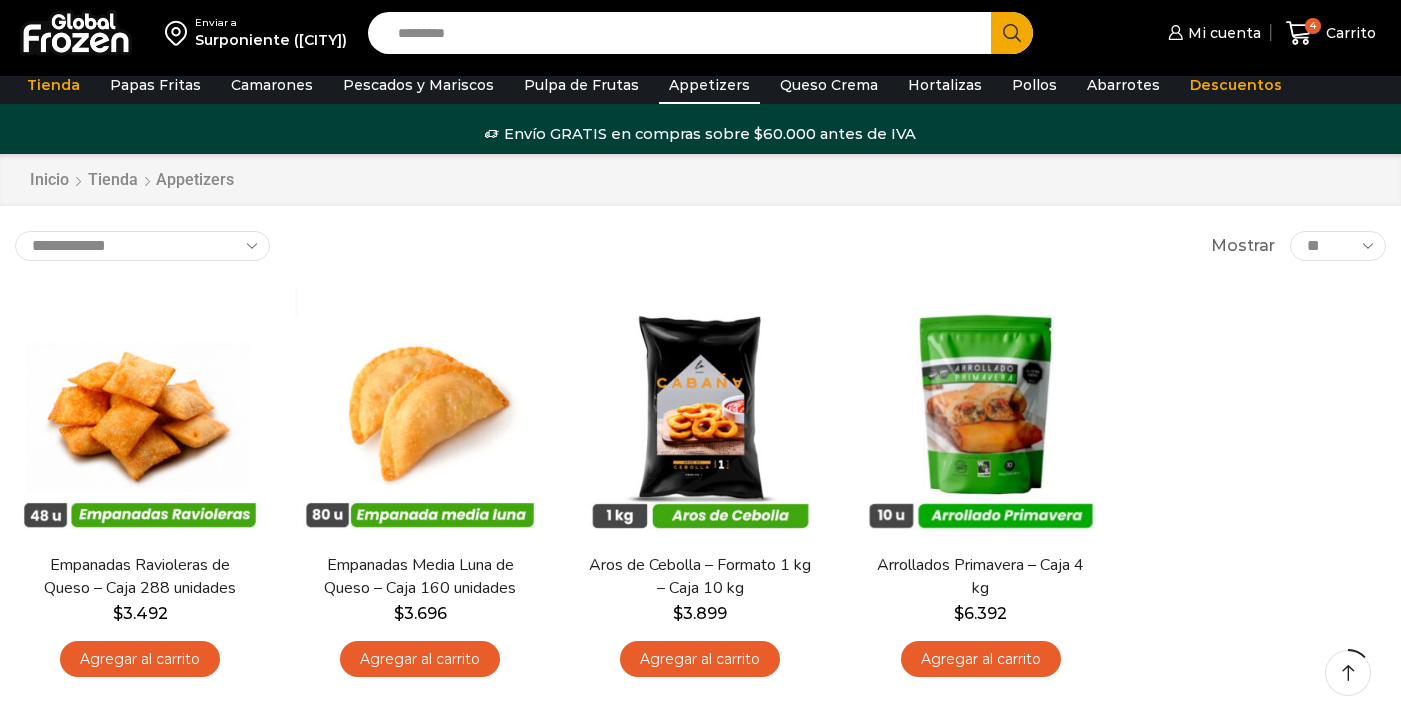 scroll, scrollTop: 73, scrollLeft: 0, axis: vertical 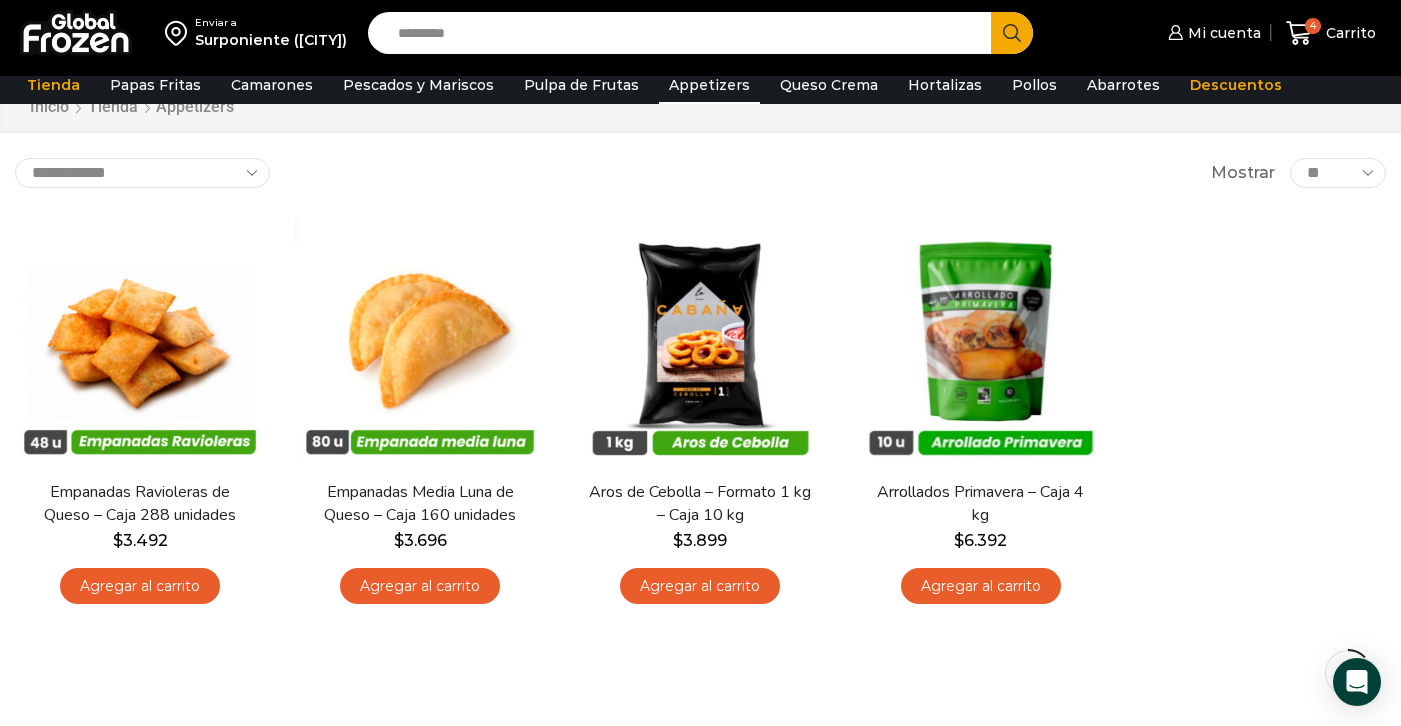 click on "Search input" at bounding box center (685, 33) 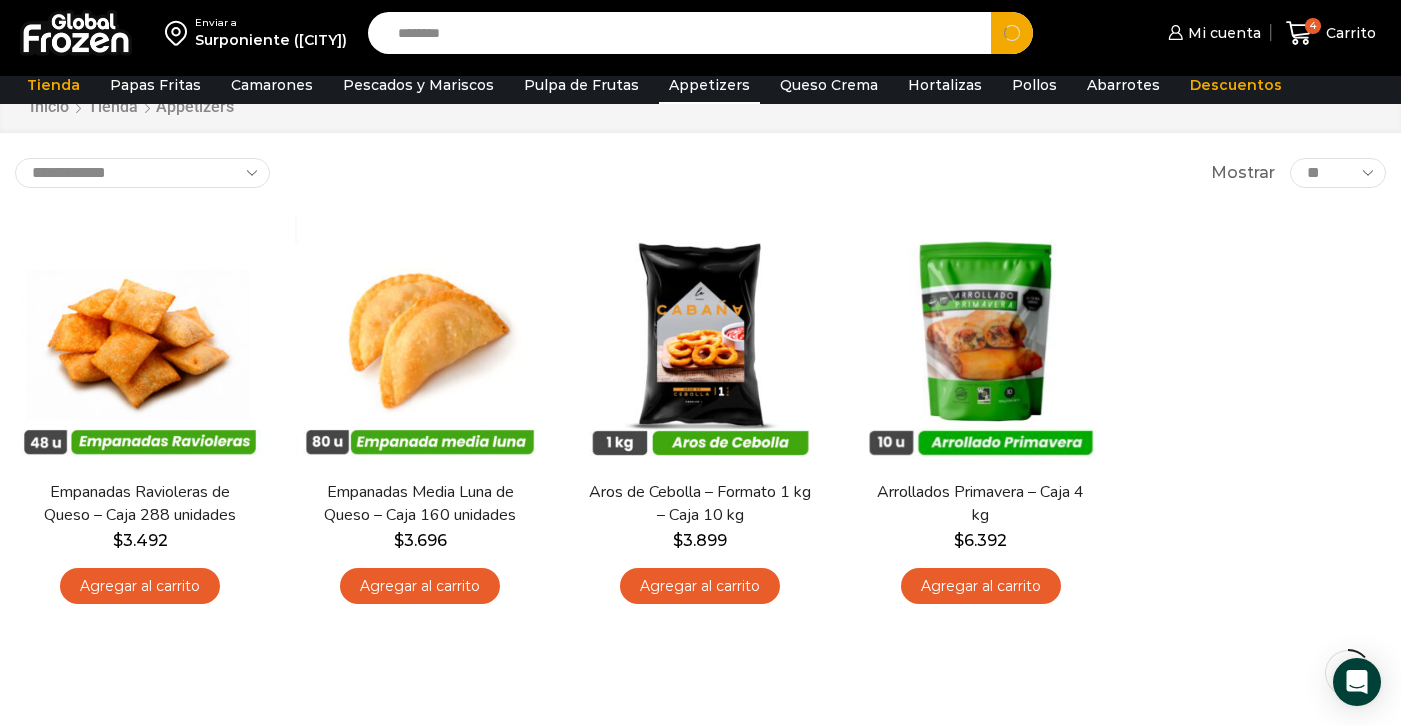 type on "********" 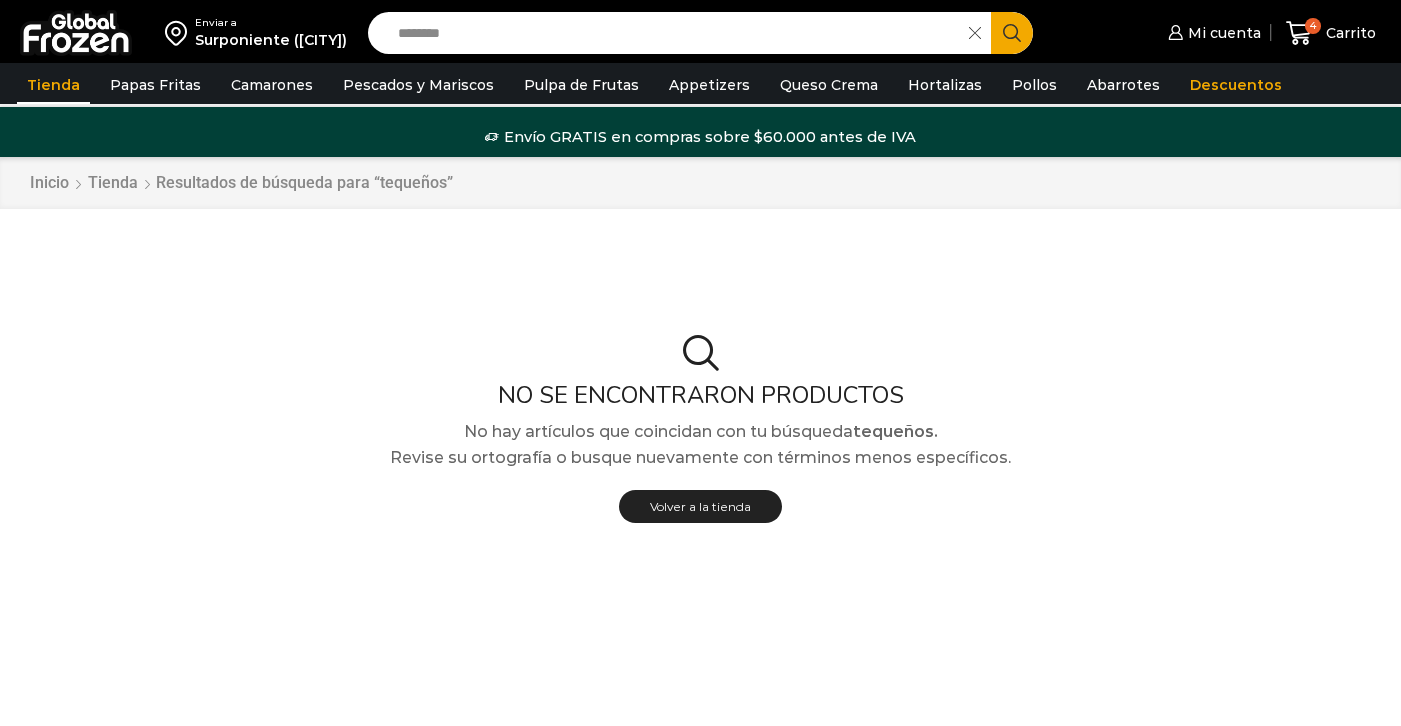 scroll, scrollTop: 0, scrollLeft: 0, axis: both 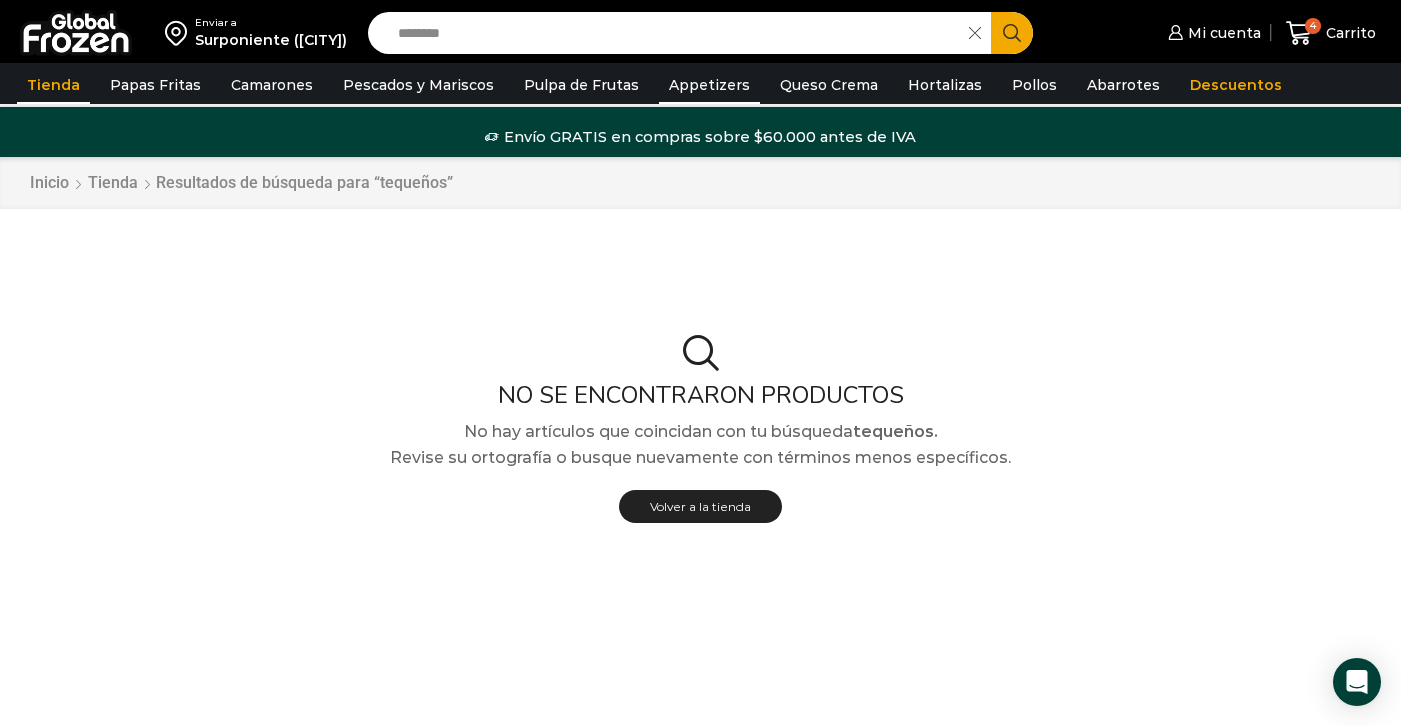 click on "Appetizers" at bounding box center (709, 85) 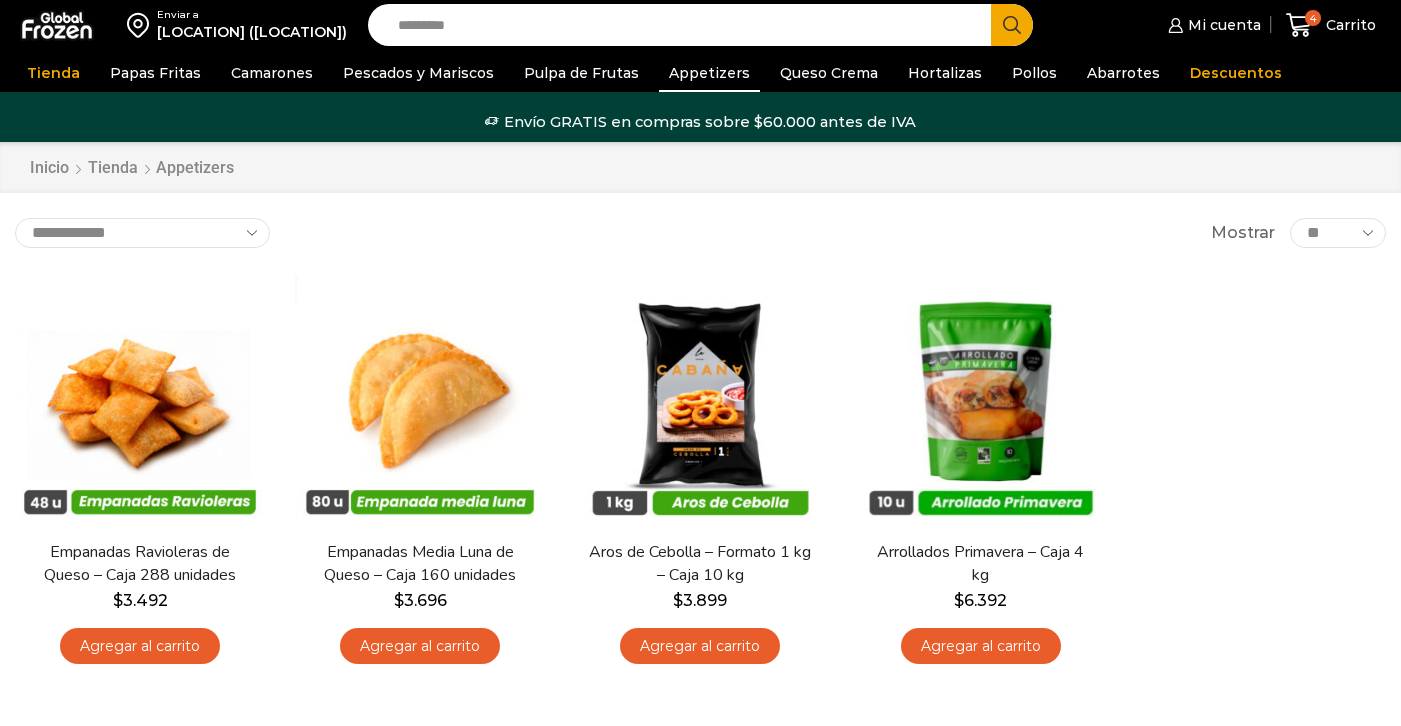 scroll, scrollTop: 0, scrollLeft: 0, axis: both 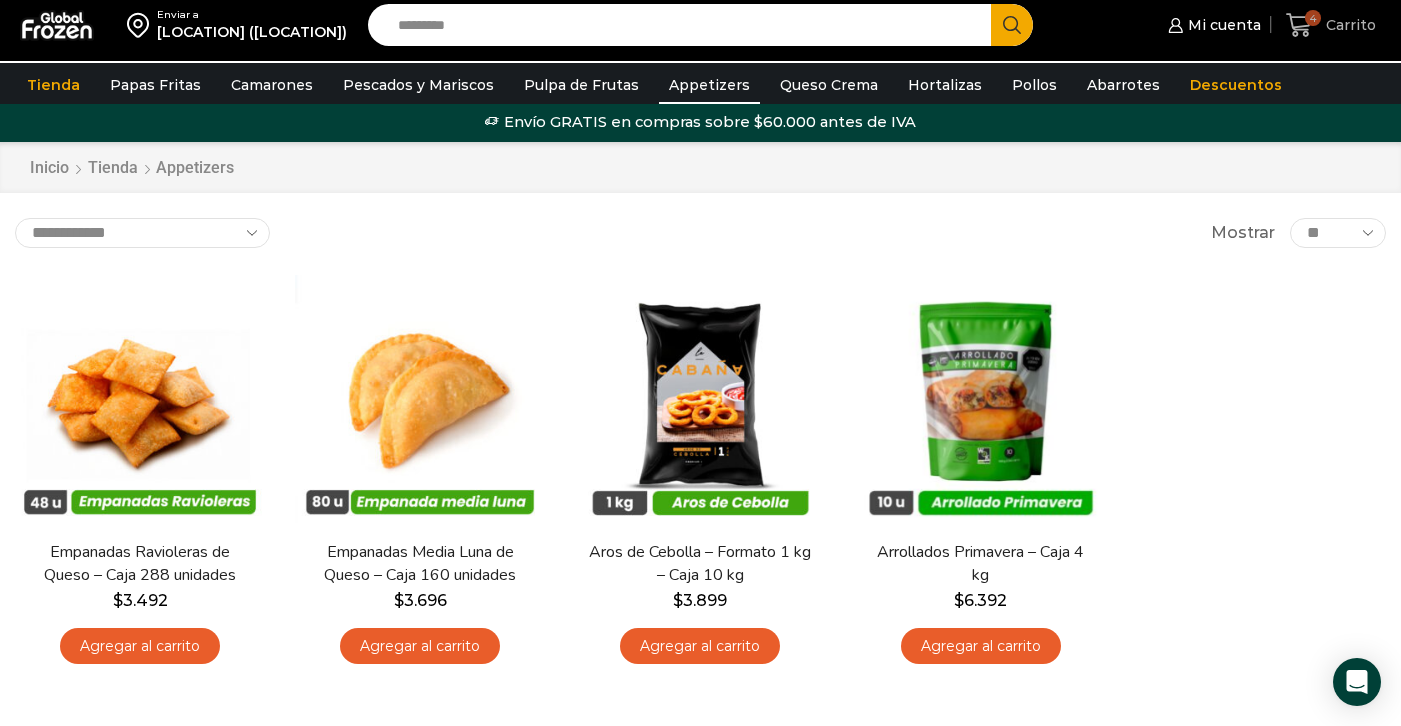 click on "4" at bounding box center (1313, 18) 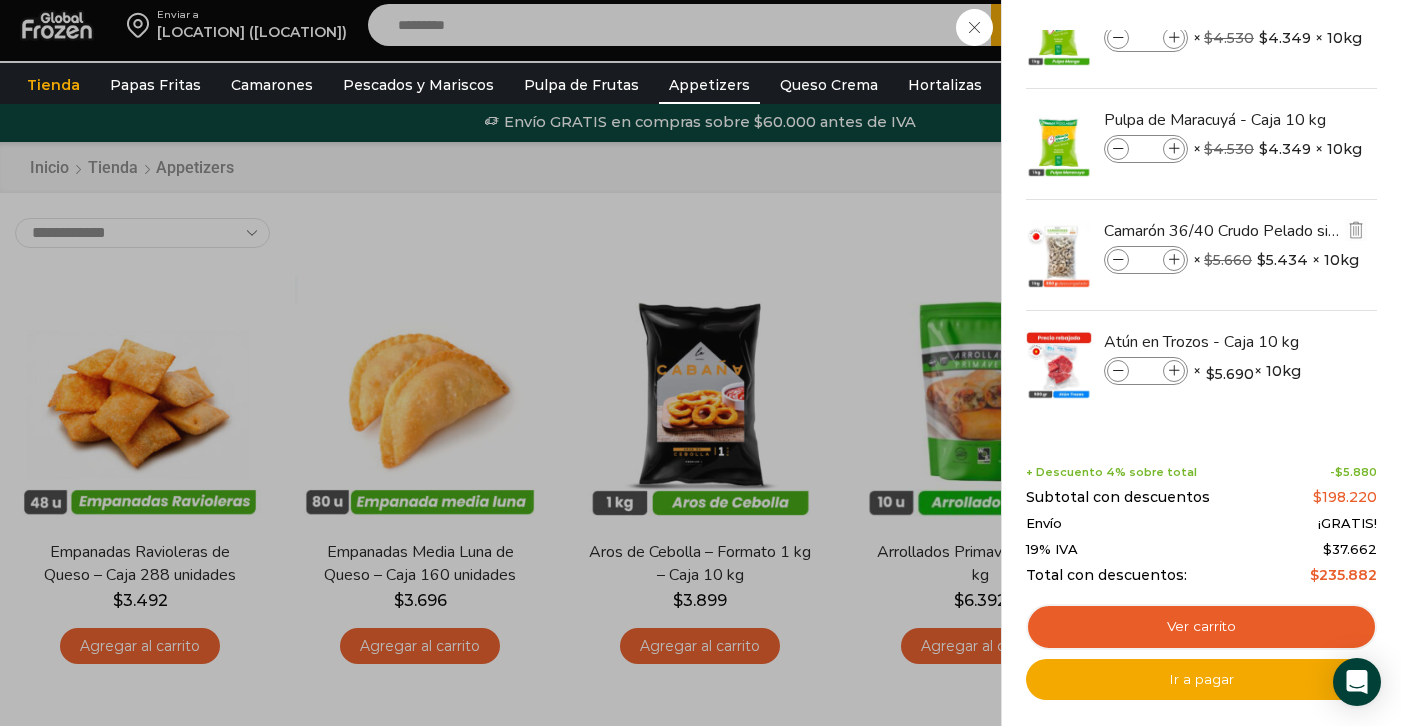 scroll, scrollTop: 0, scrollLeft: 0, axis: both 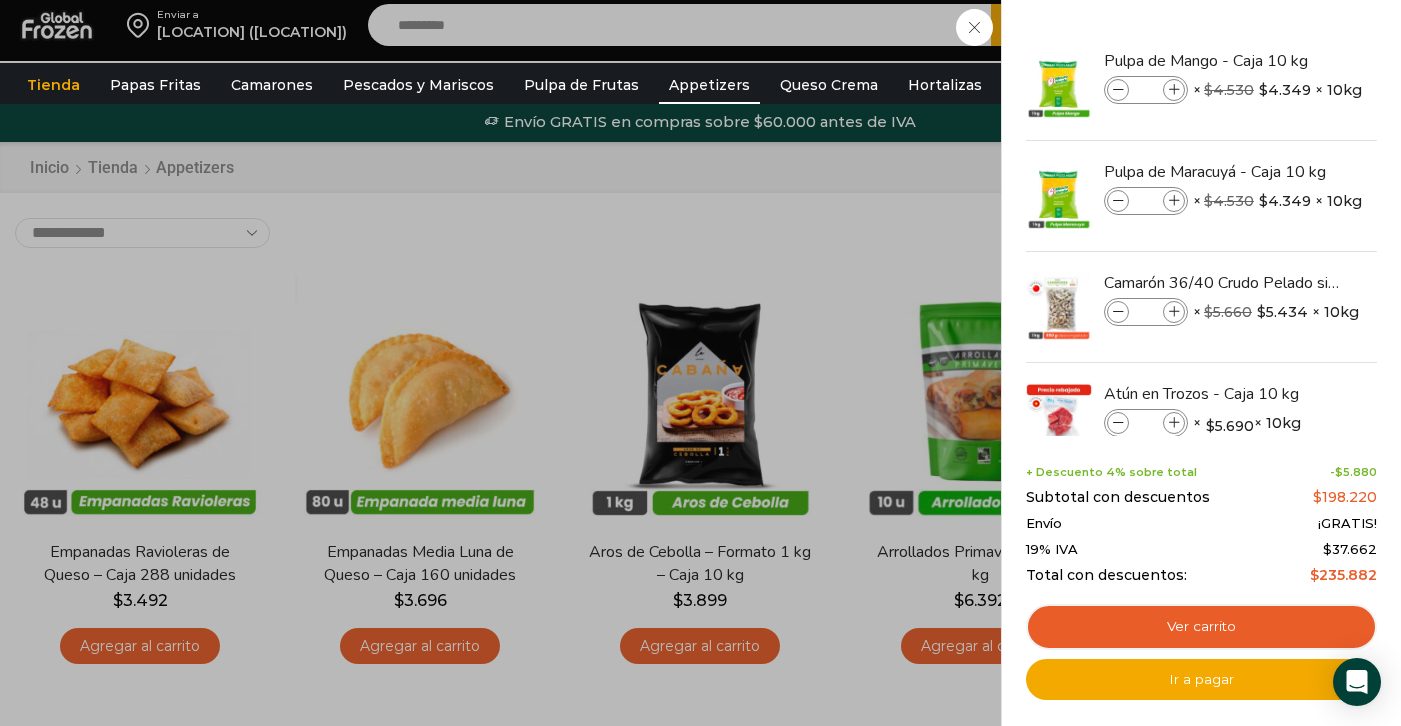 click on "4
Carrito
4
4
Shopping Cart
*
$" at bounding box center (1331, 25) 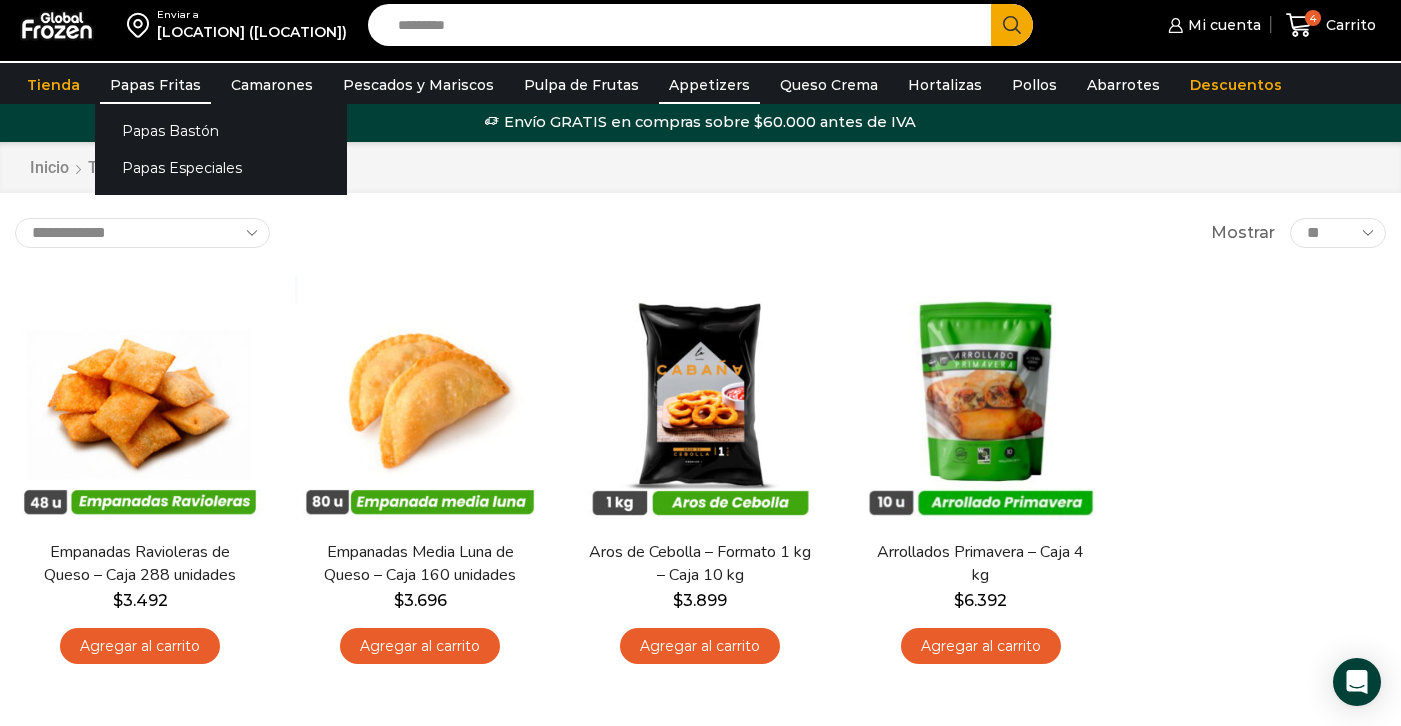 click on "Papas Fritas" at bounding box center [155, 85] 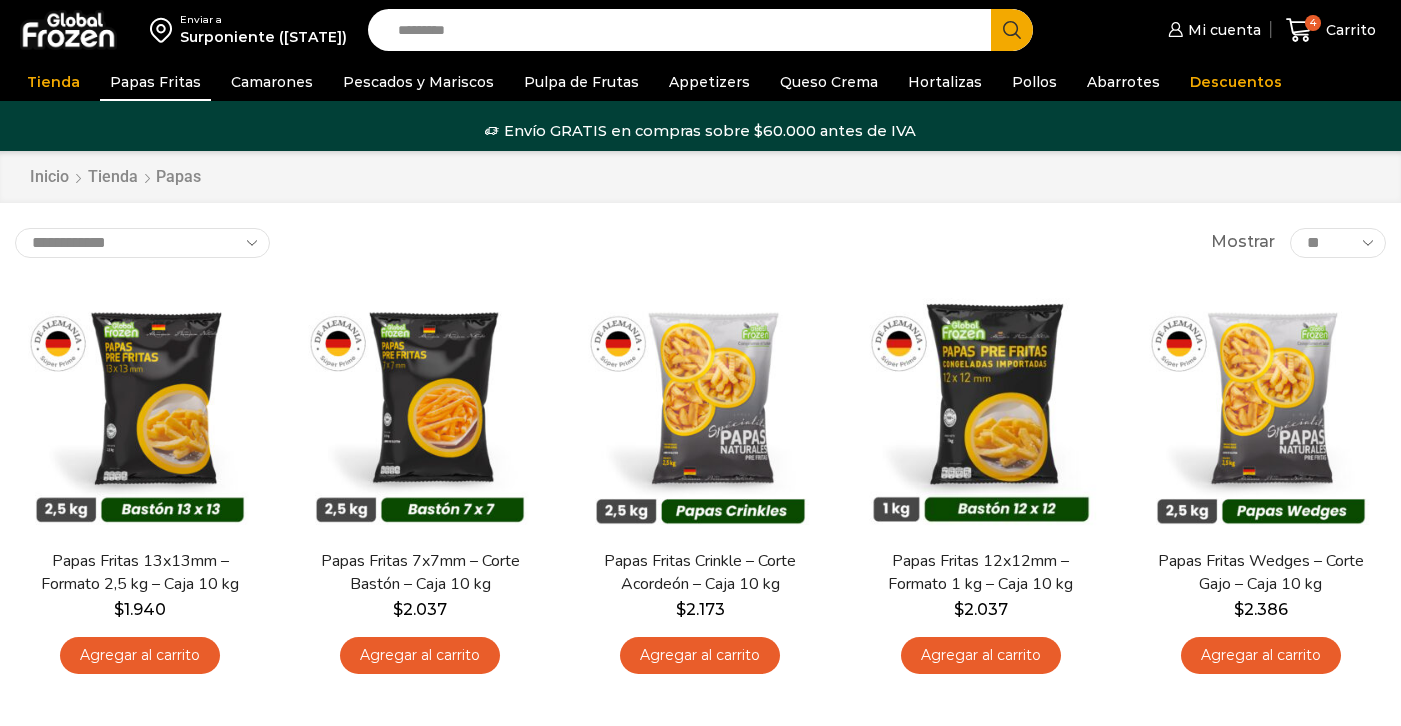 scroll, scrollTop: 0, scrollLeft: 0, axis: both 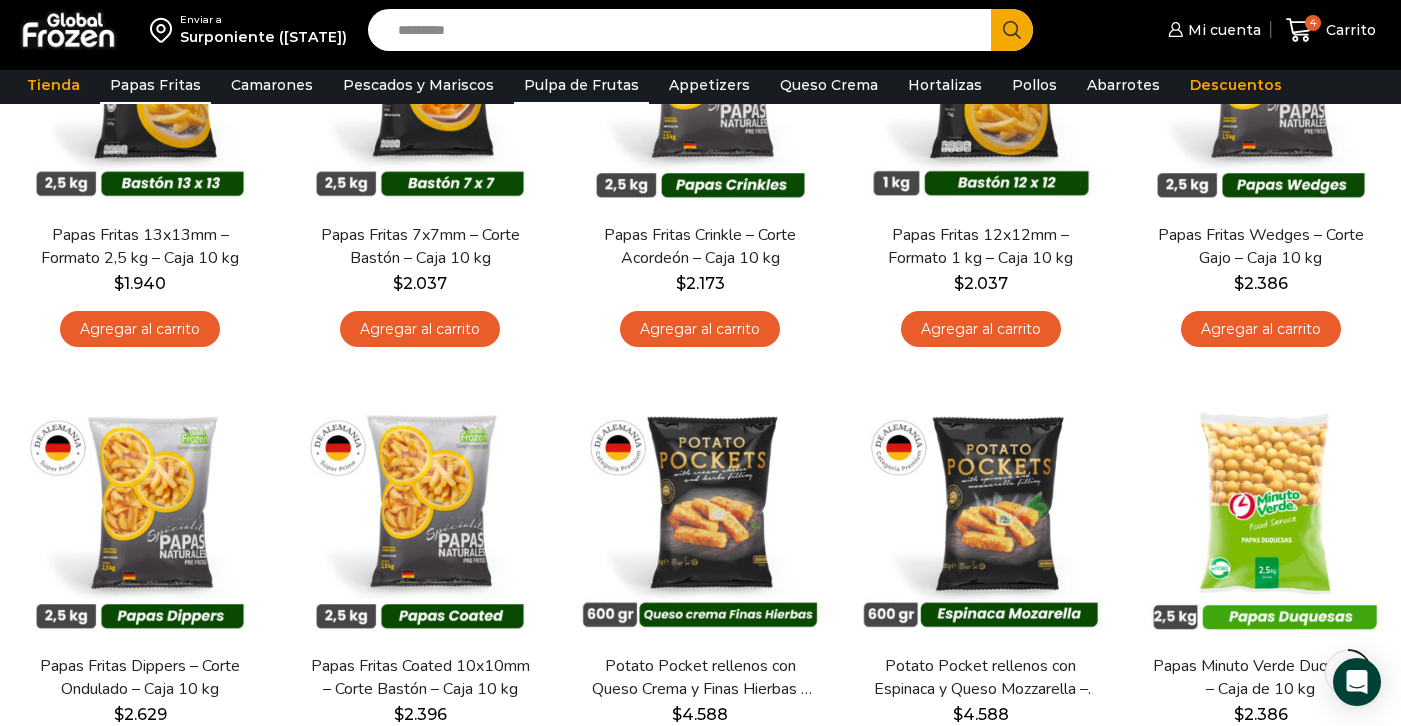 click on "Pulpa de Frutas" at bounding box center [581, 85] 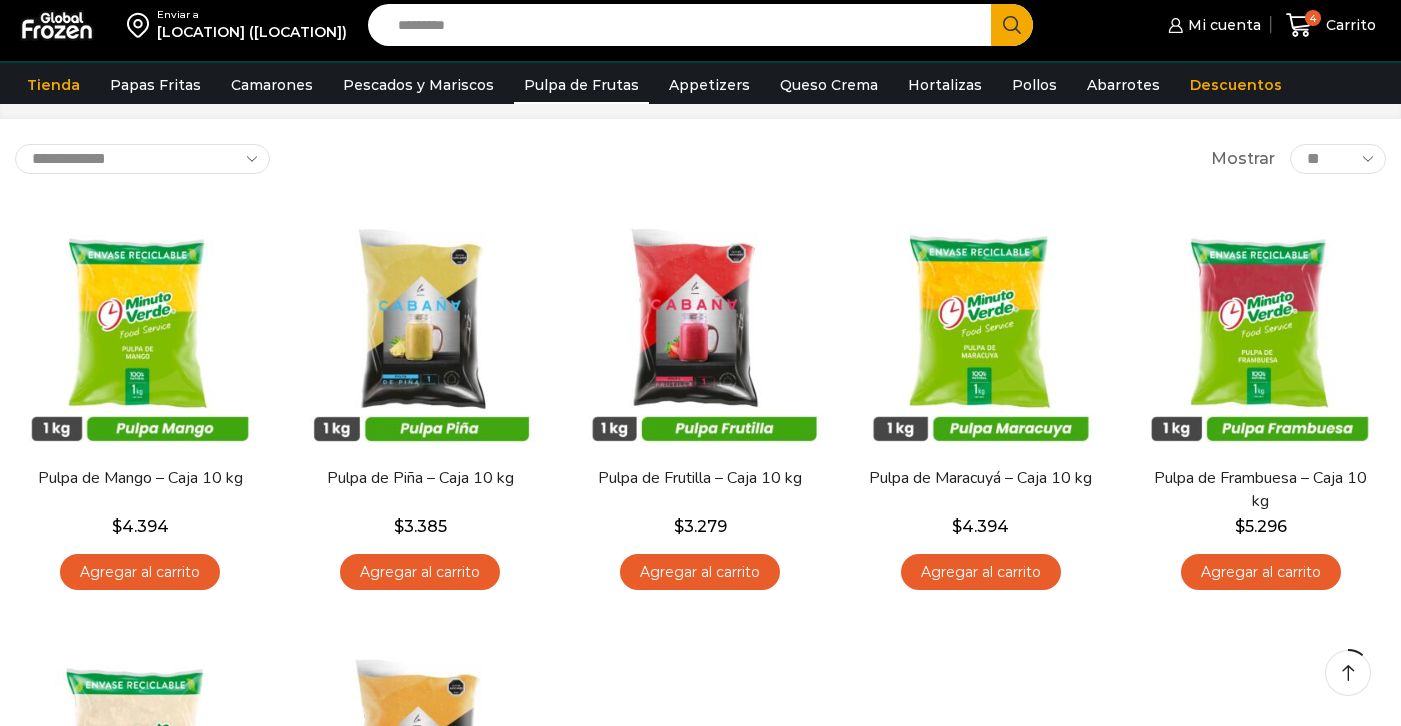 scroll, scrollTop: 135, scrollLeft: 0, axis: vertical 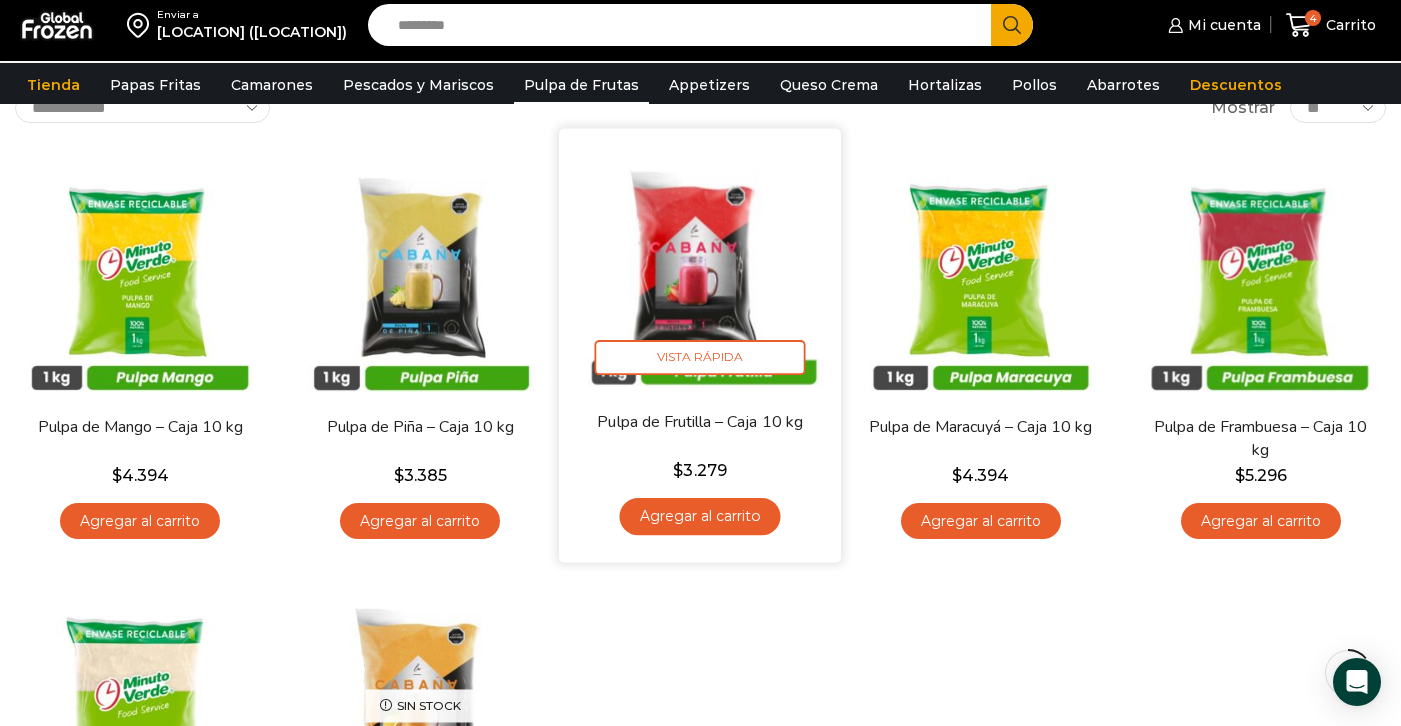 click on "Agregar al carrito" at bounding box center (700, 517) 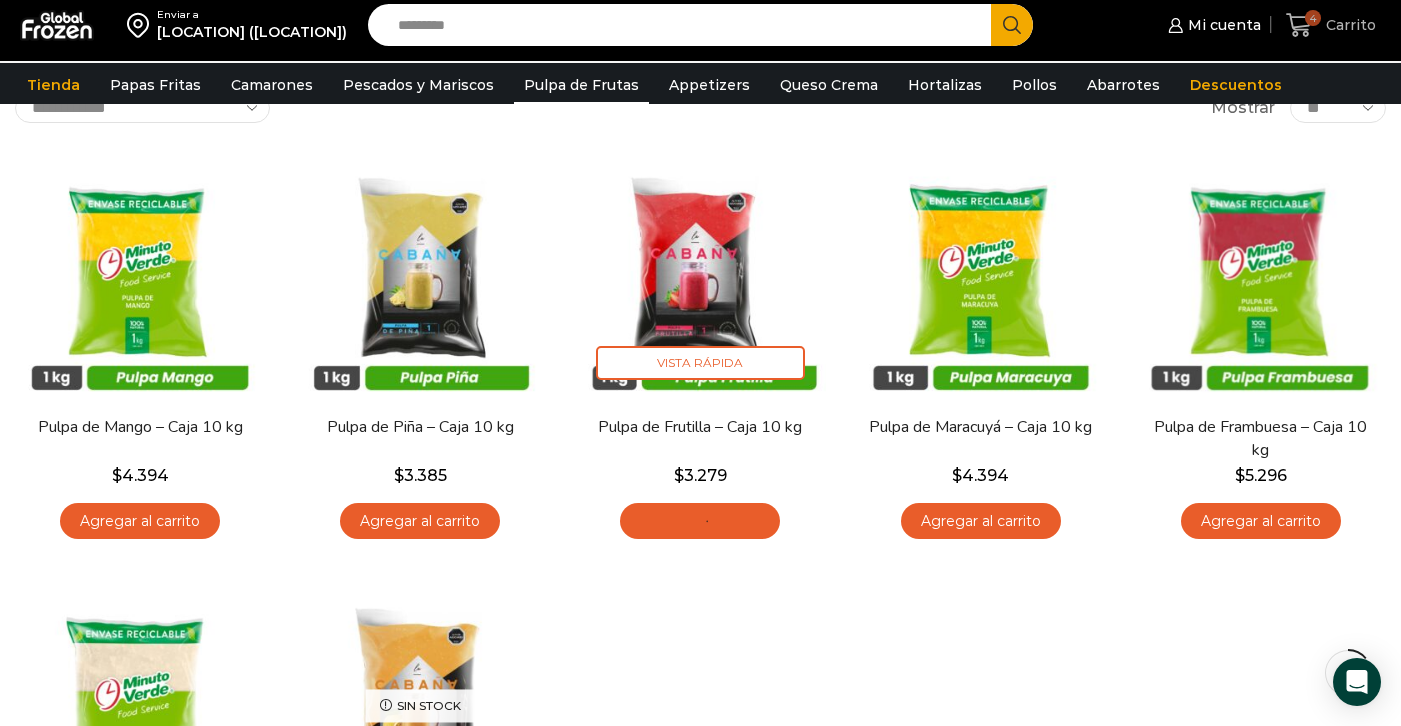 click on "4" at bounding box center [1313, 18] 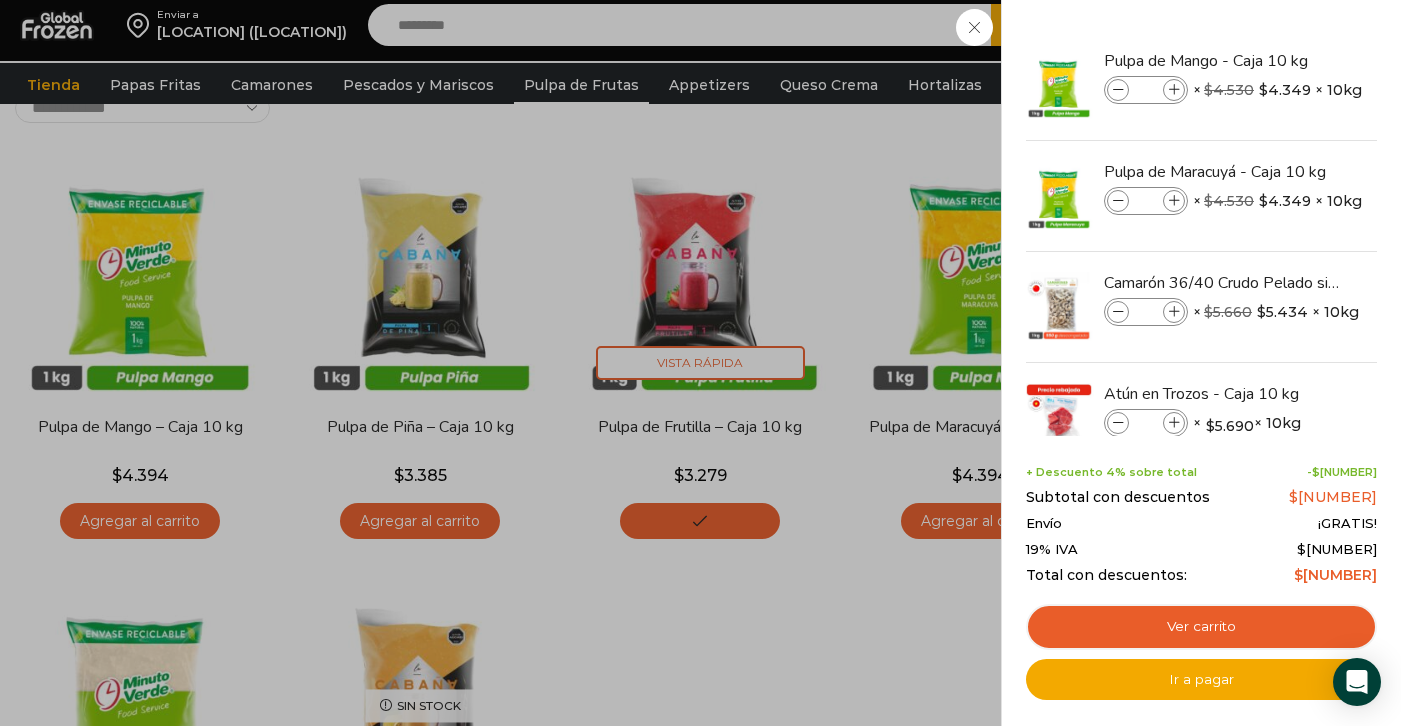 scroll, scrollTop: 163, scrollLeft: 0, axis: vertical 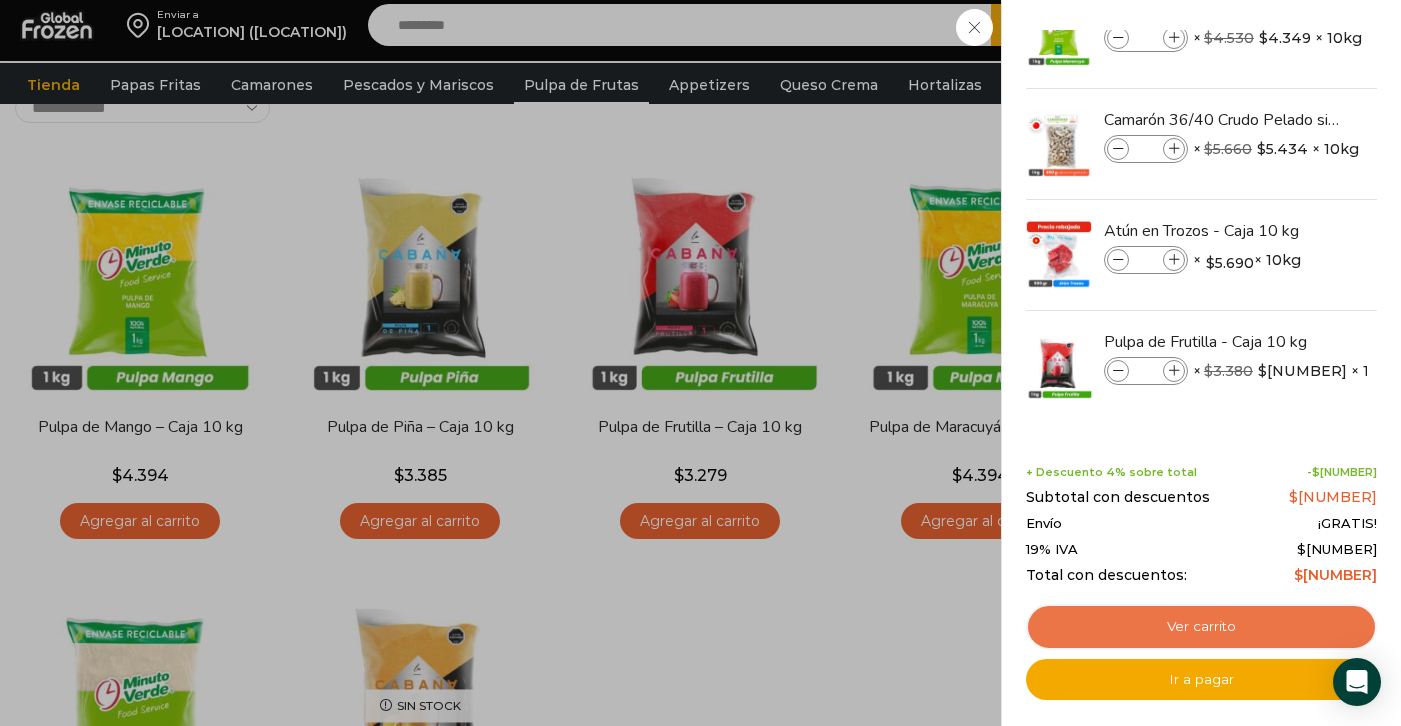 click on "Ver carrito" at bounding box center (1201, 627) 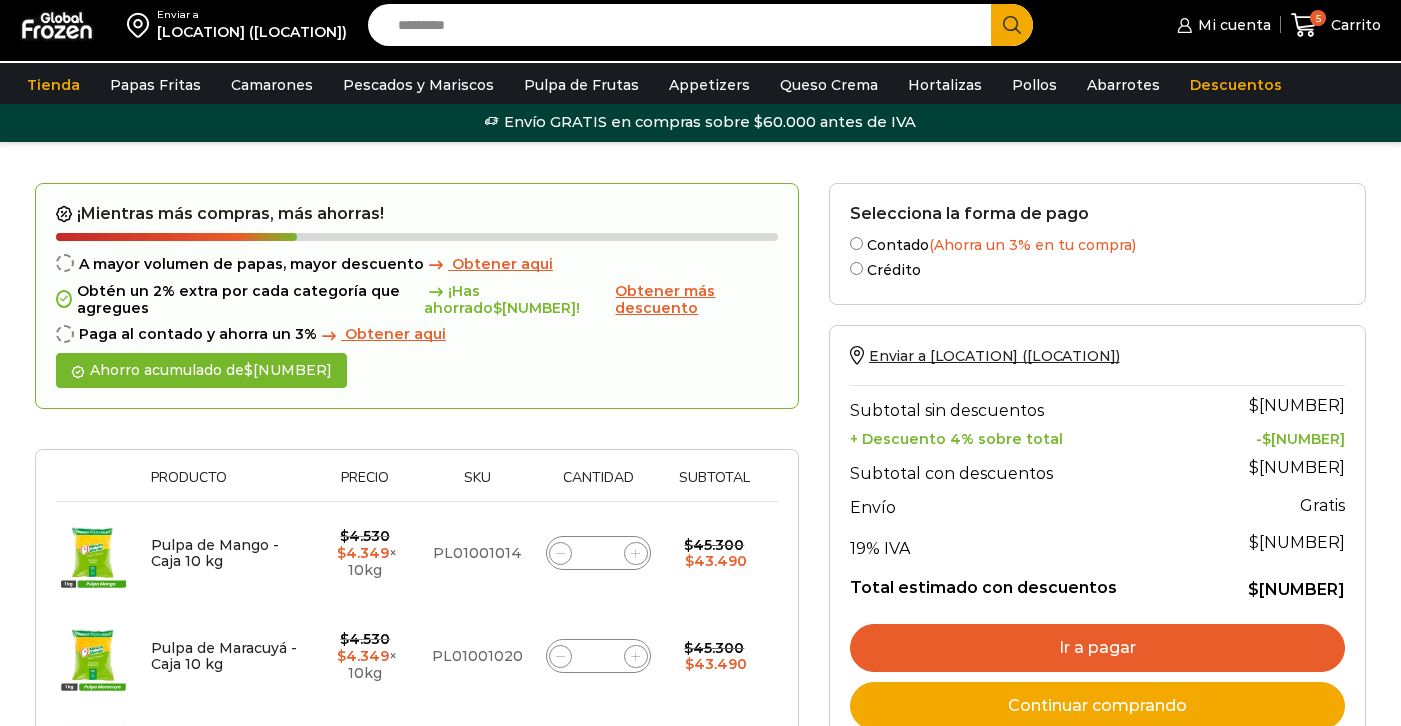 scroll, scrollTop: 0, scrollLeft: 0, axis: both 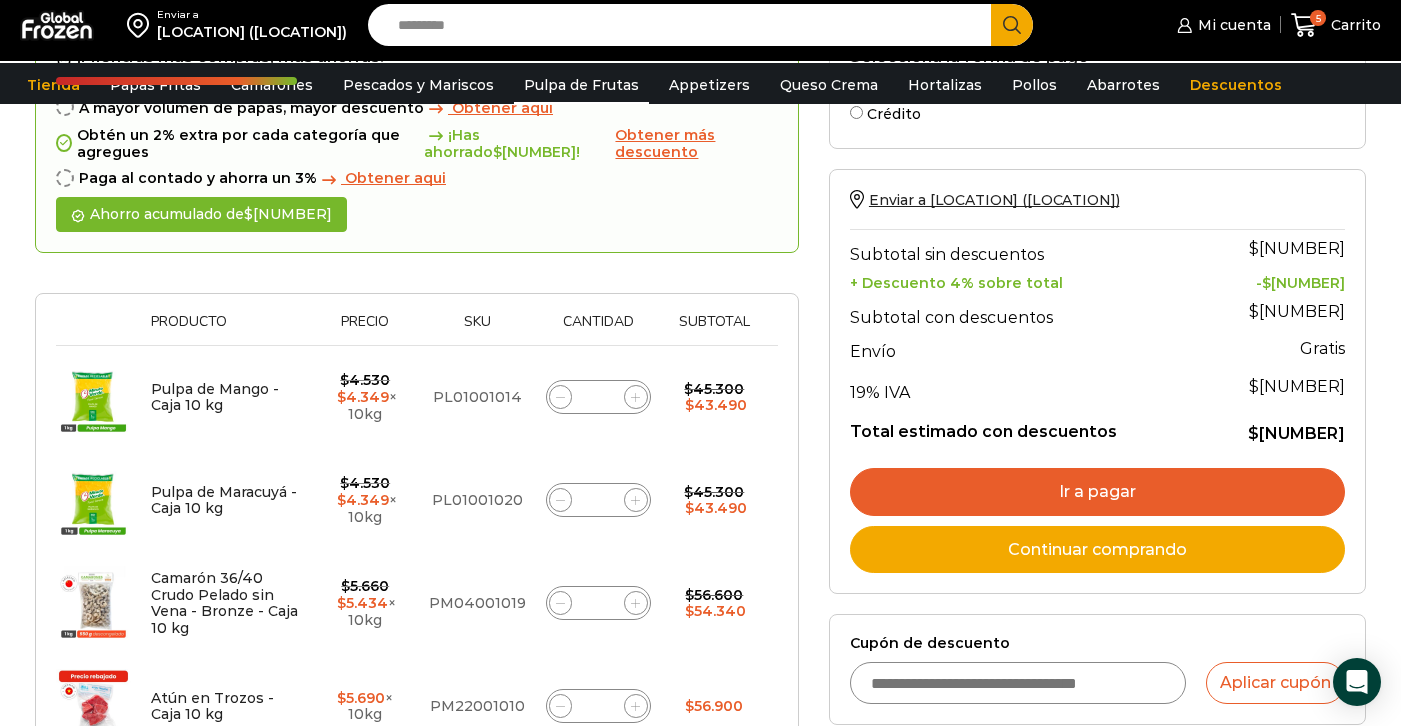 click on "Pulpa de Frutas" at bounding box center (581, 85) 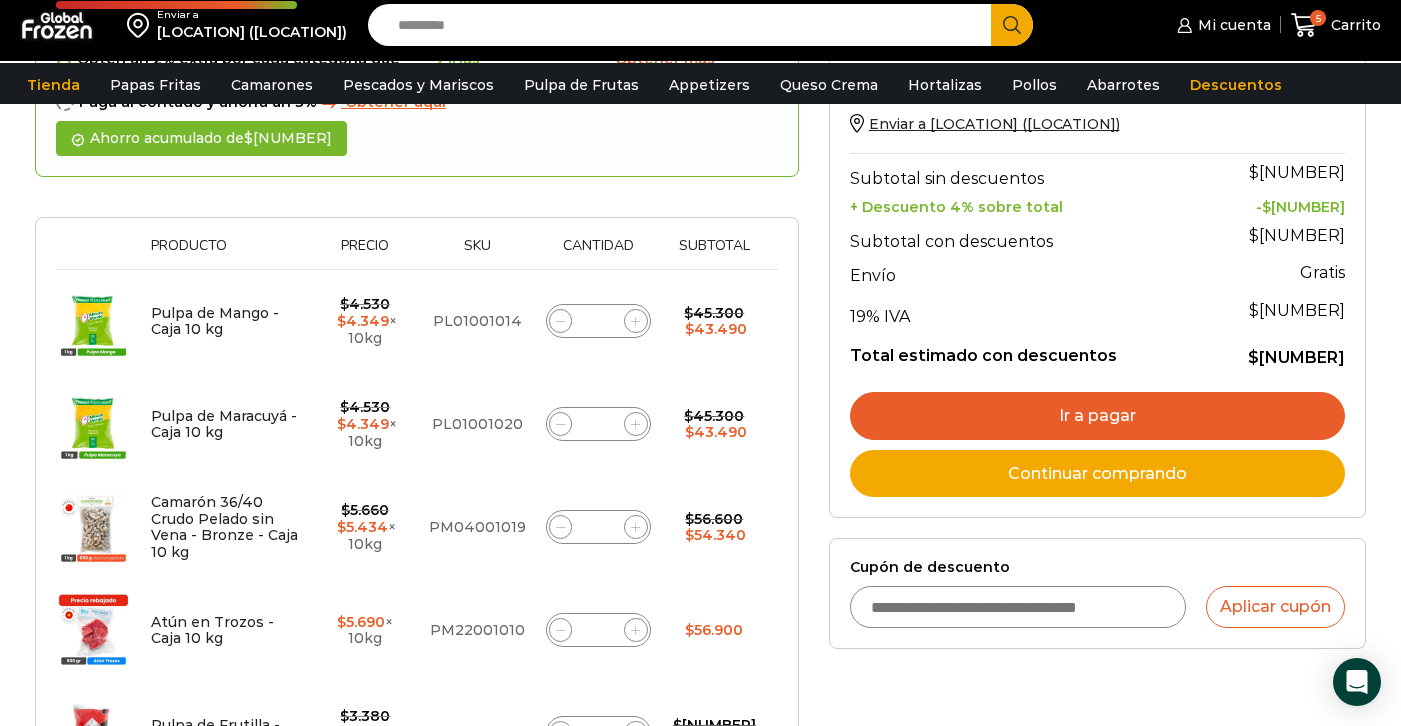 scroll, scrollTop: 247, scrollLeft: 0, axis: vertical 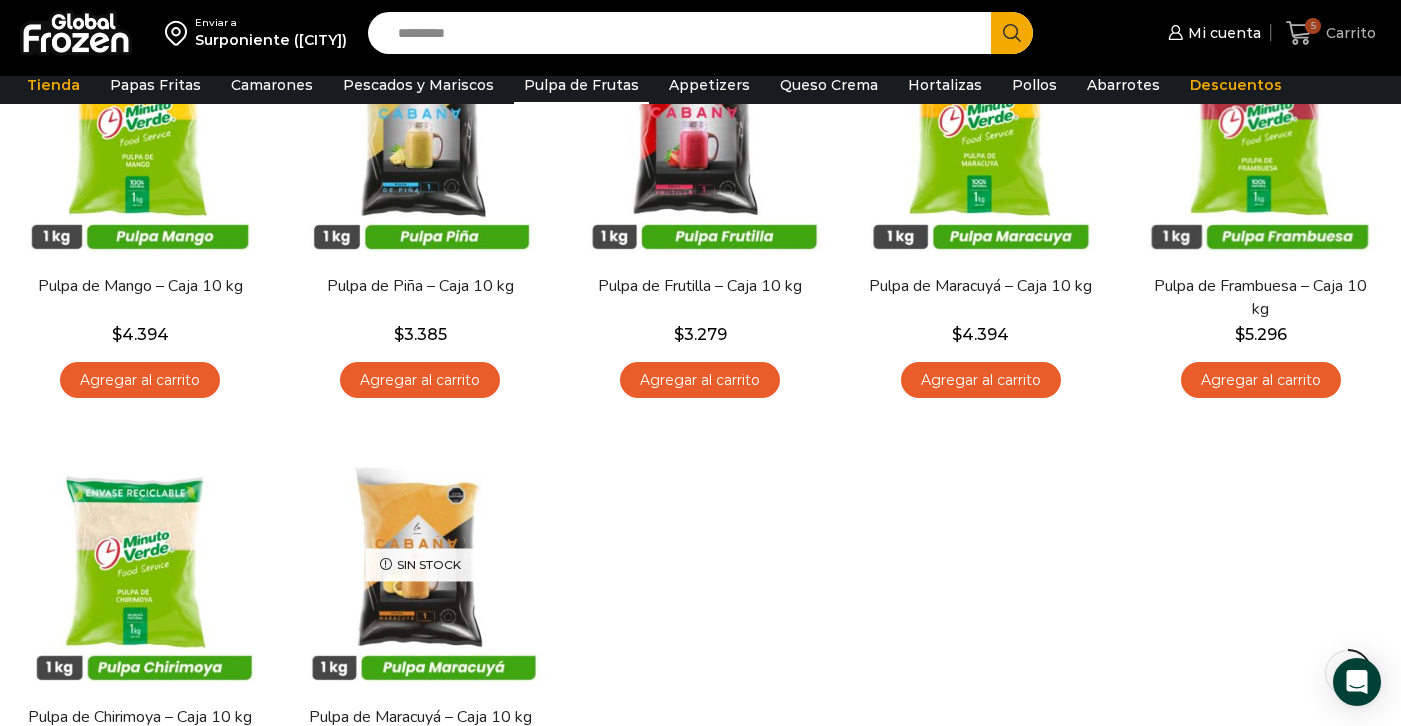 click at bounding box center (1299, 33) 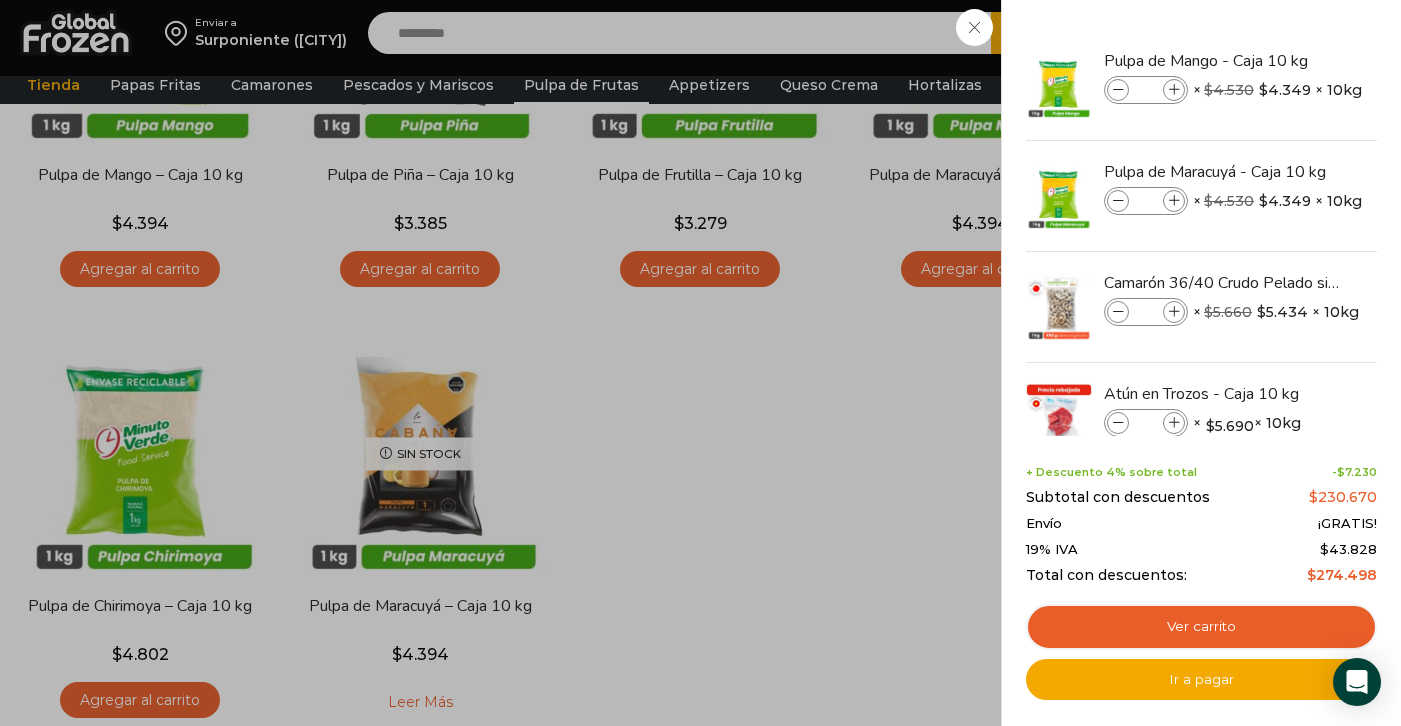 scroll, scrollTop: 667, scrollLeft: 0, axis: vertical 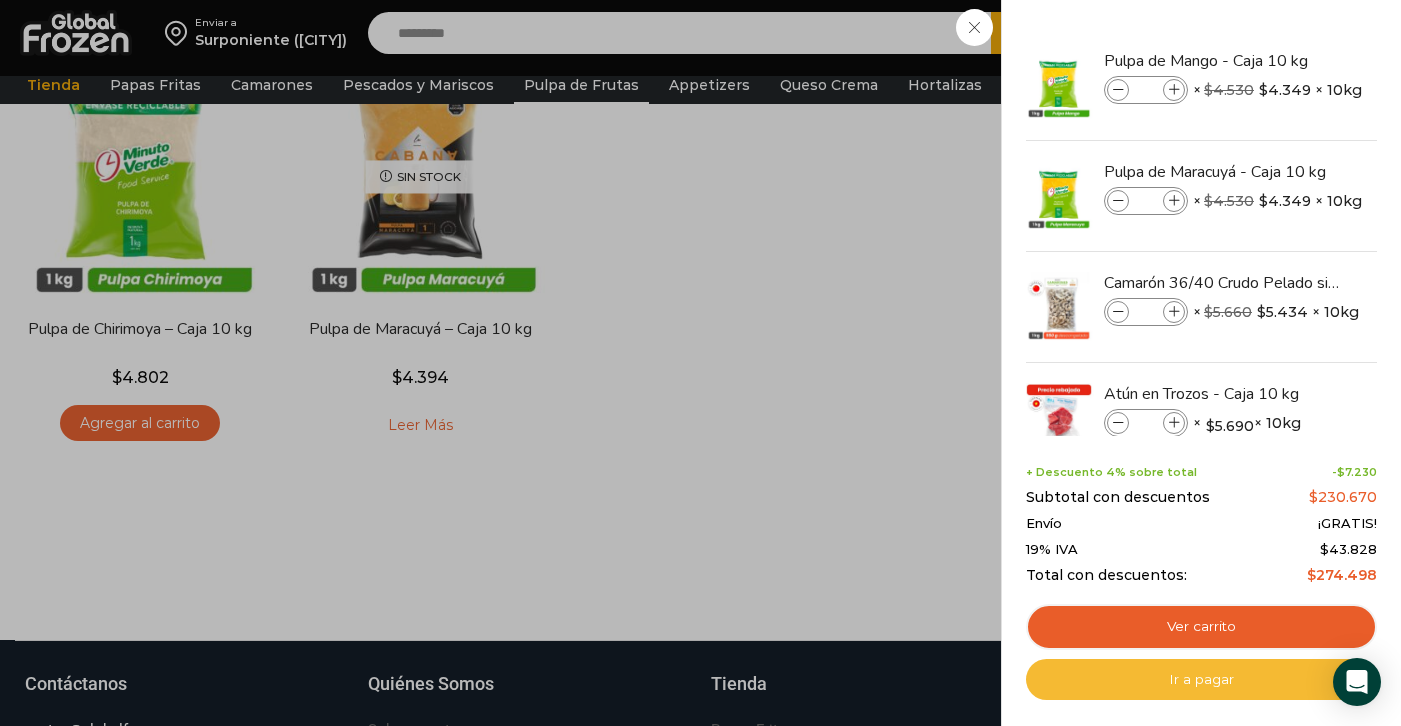 click on "Ir a pagar" at bounding box center [1201, 680] 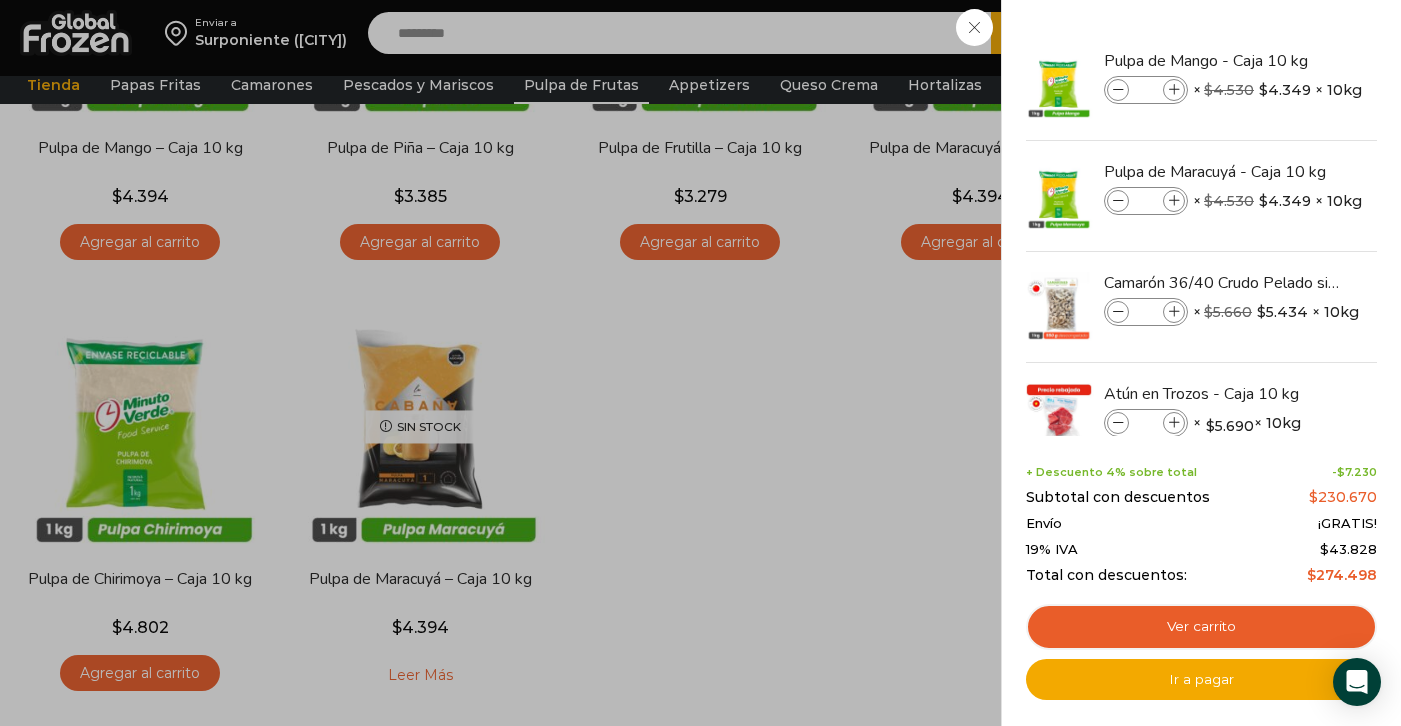 scroll, scrollTop: 410, scrollLeft: 0, axis: vertical 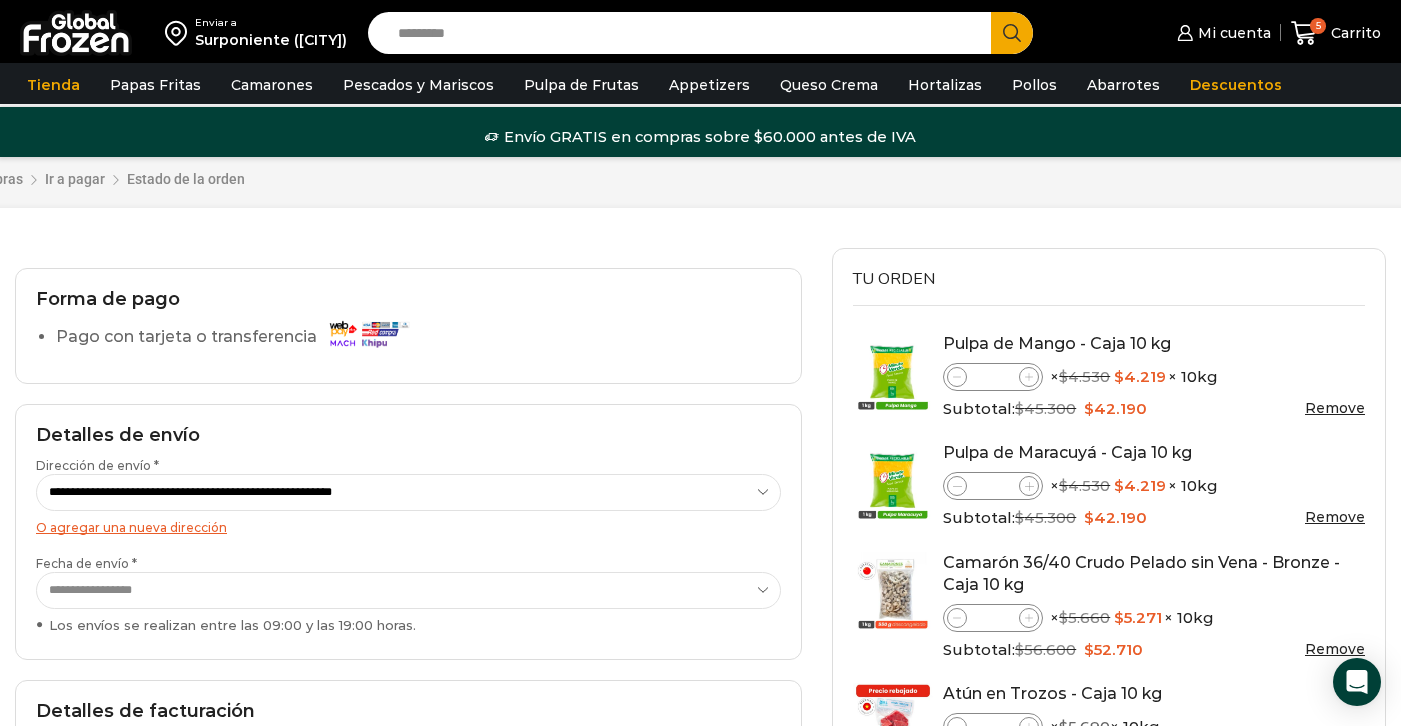 click on "**********" at bounding box center (408, 590) 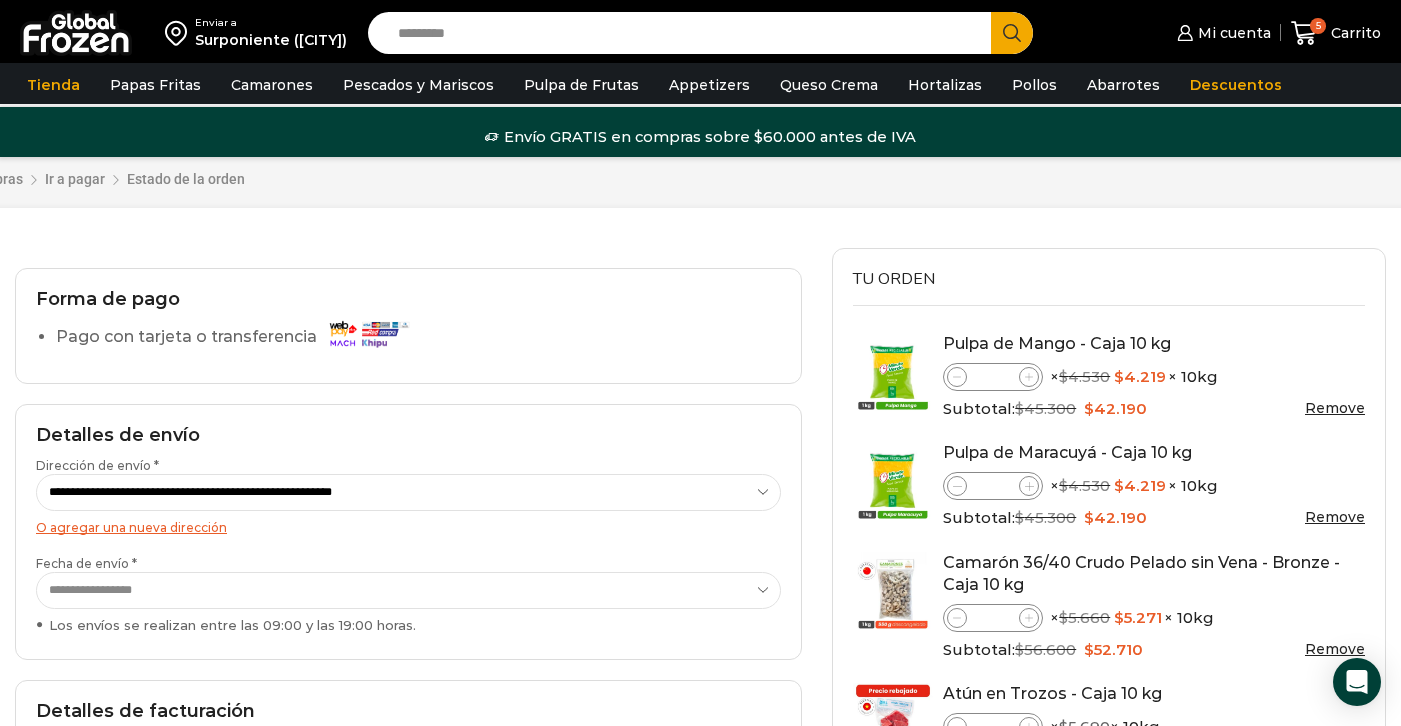 click on "**********" at bounding box center (408, 492) 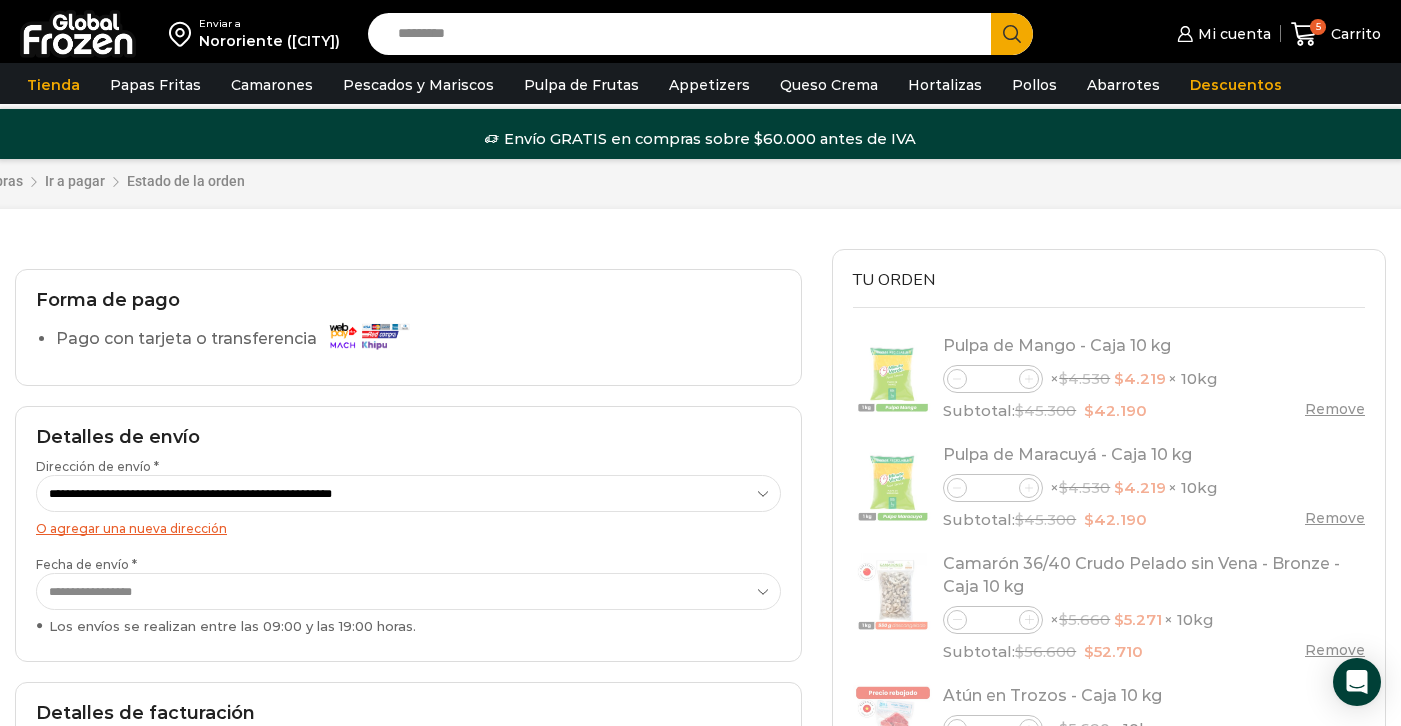 click on "**********" at bounding box center (408, 591) 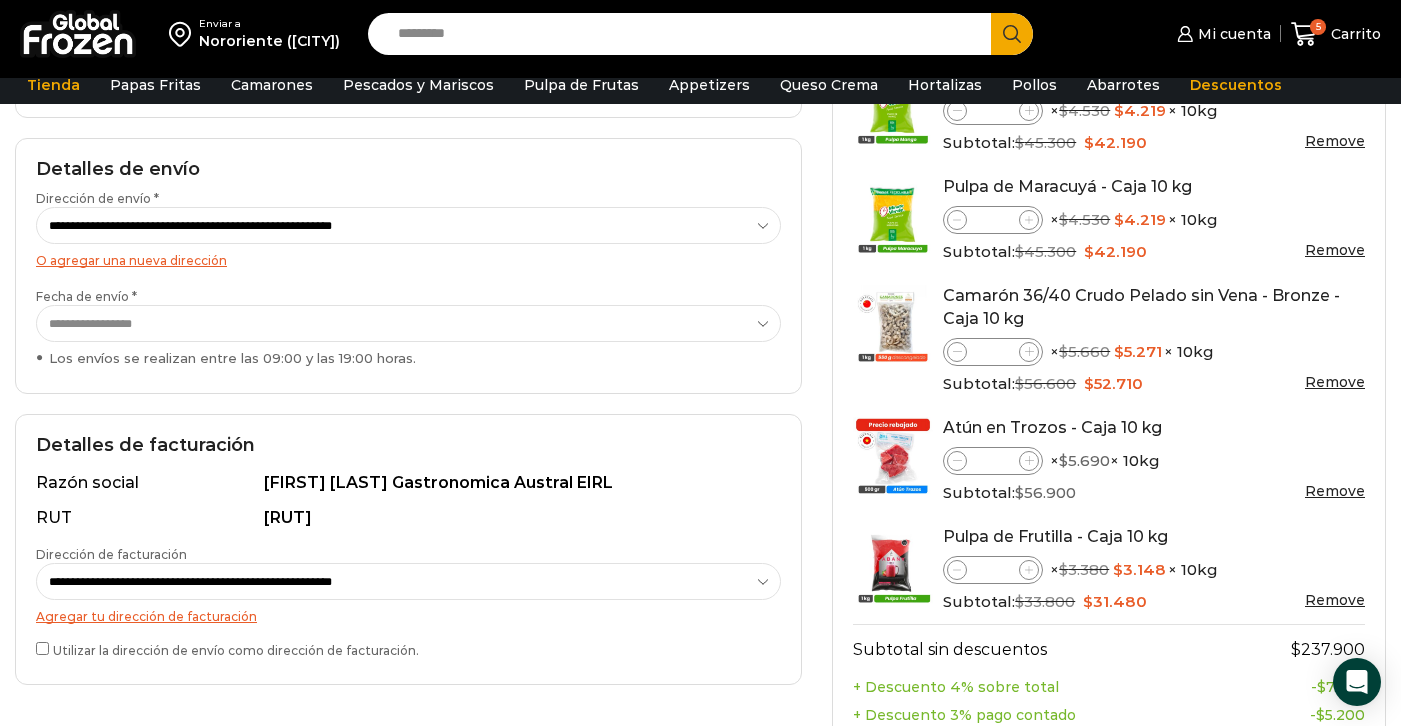 scroll, scrollTop: 302, scrollLeft: 0, axis: vertical 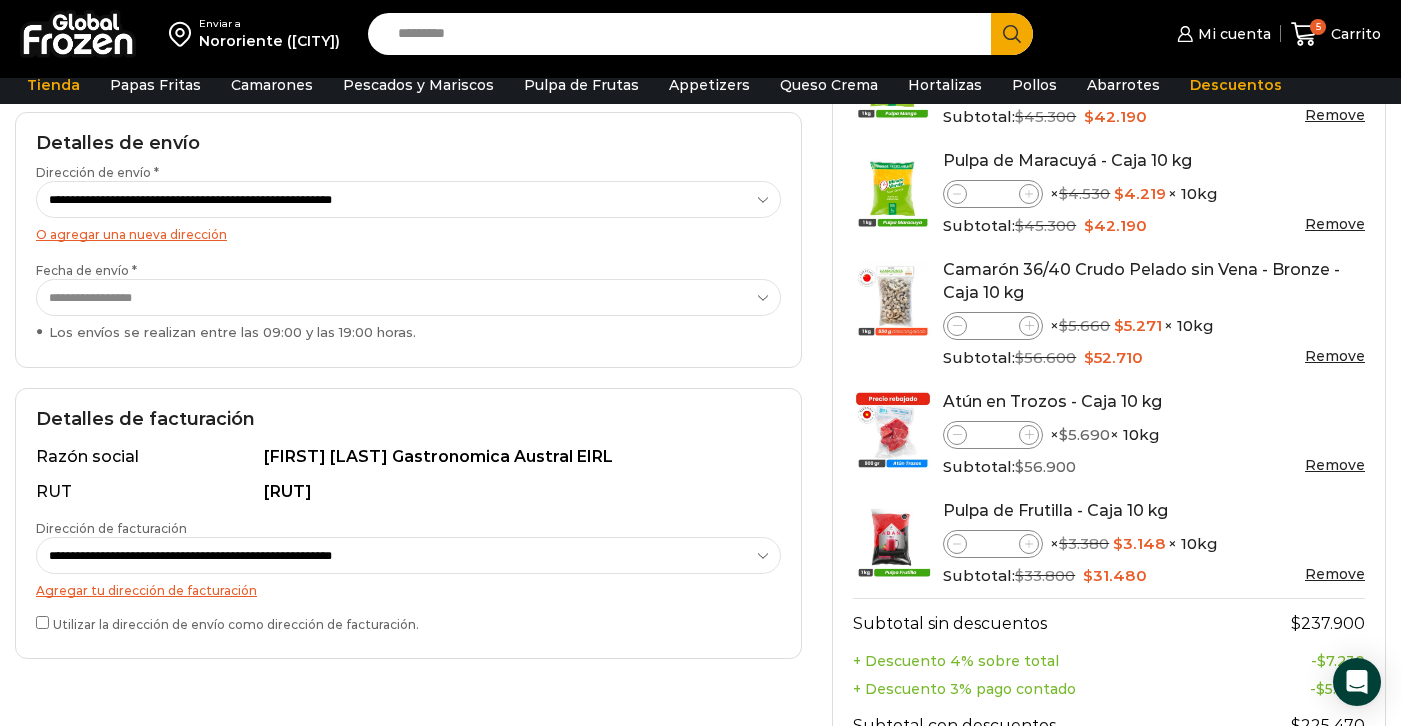 click on "**********" at bounding box center (408, 555) 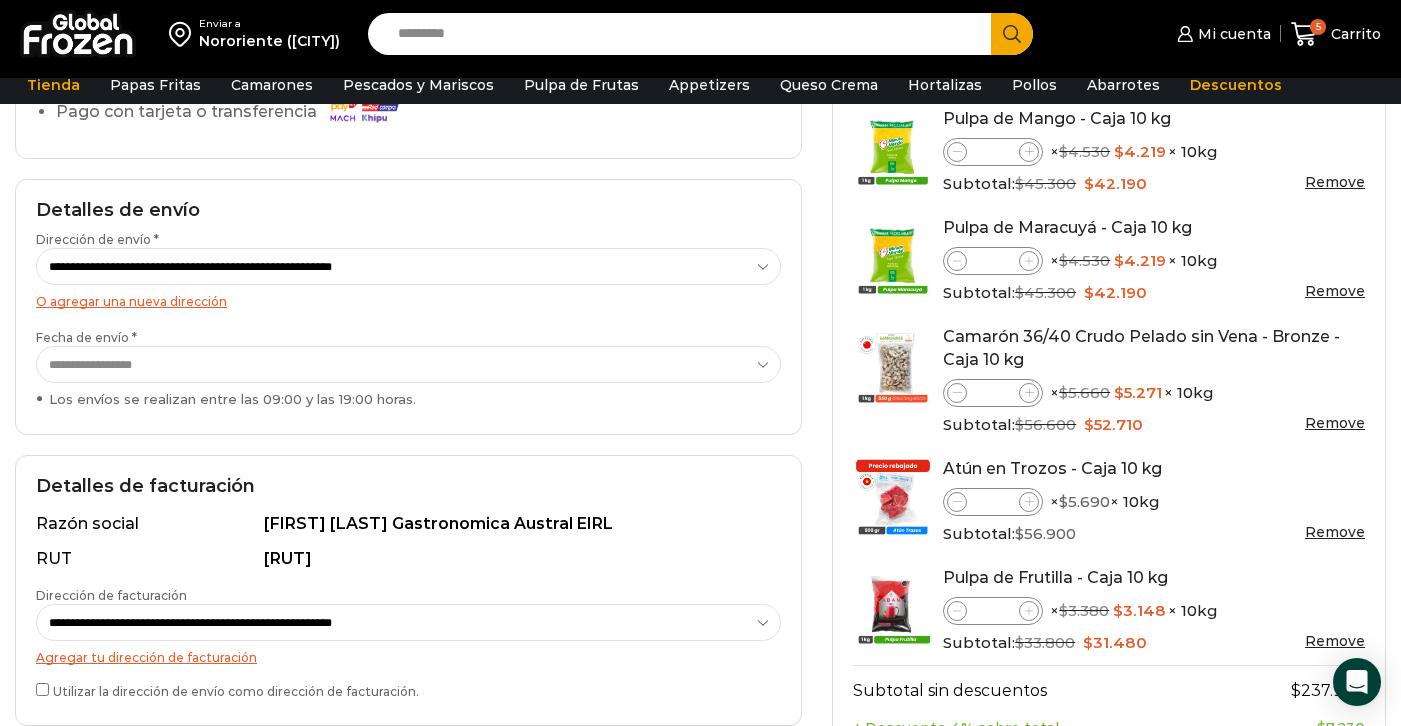 scroll, scrollTop: 258, scrollLeft: 0, axis: vertical 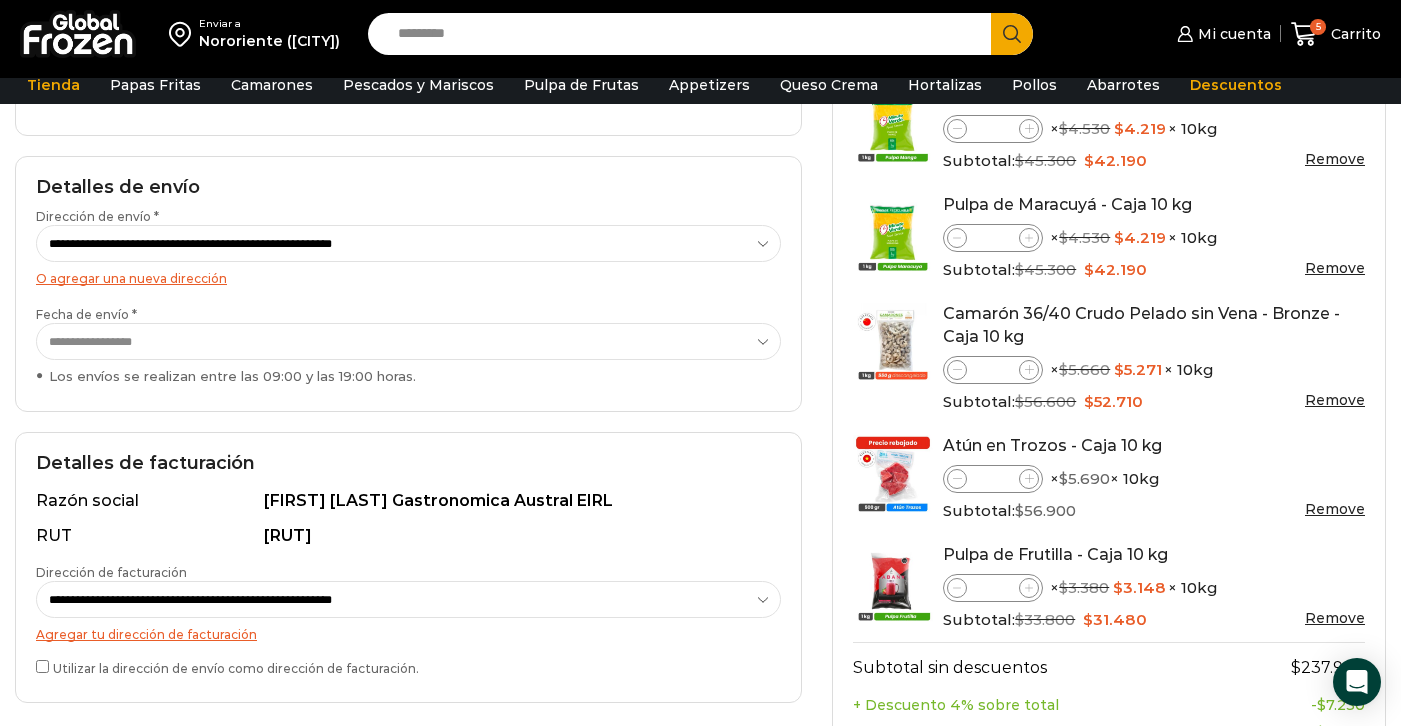 click on "**********" at bounding box center (408, 346) 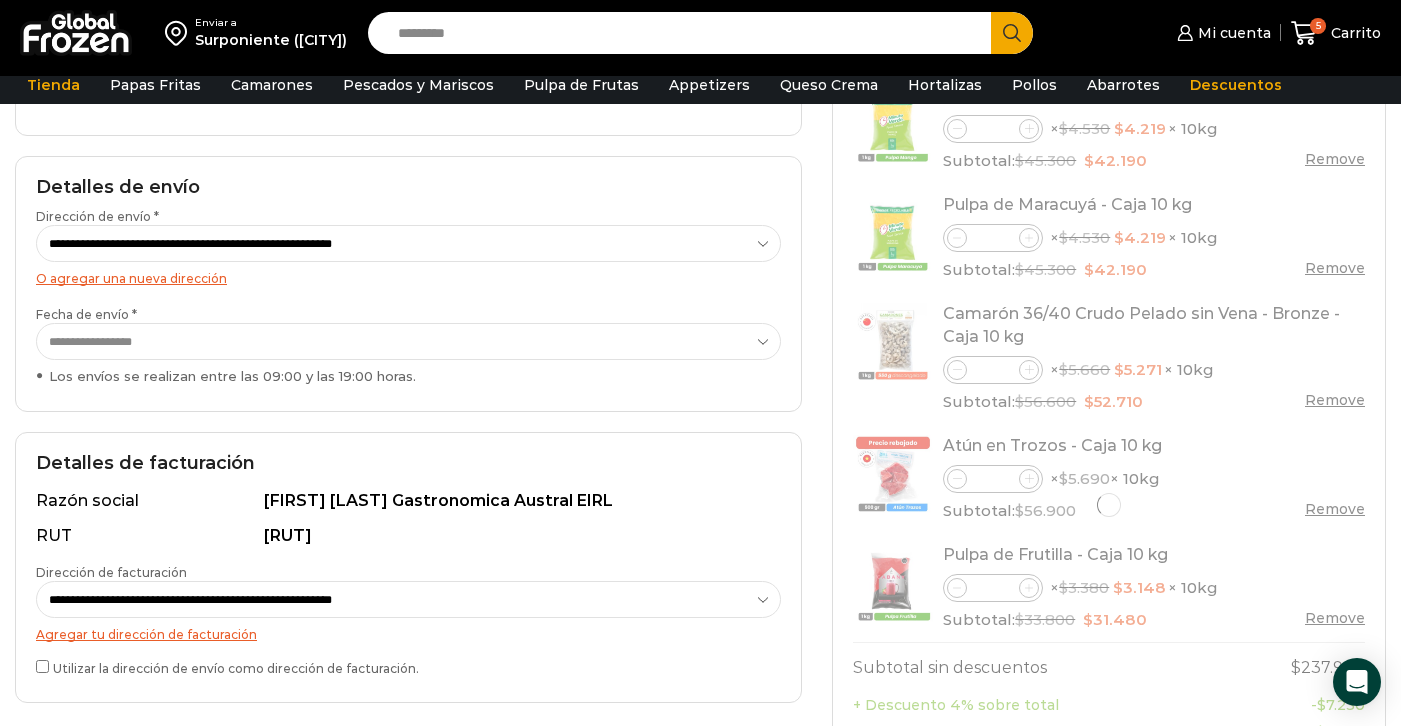 click on "**********" at bounding box center [408, 341] 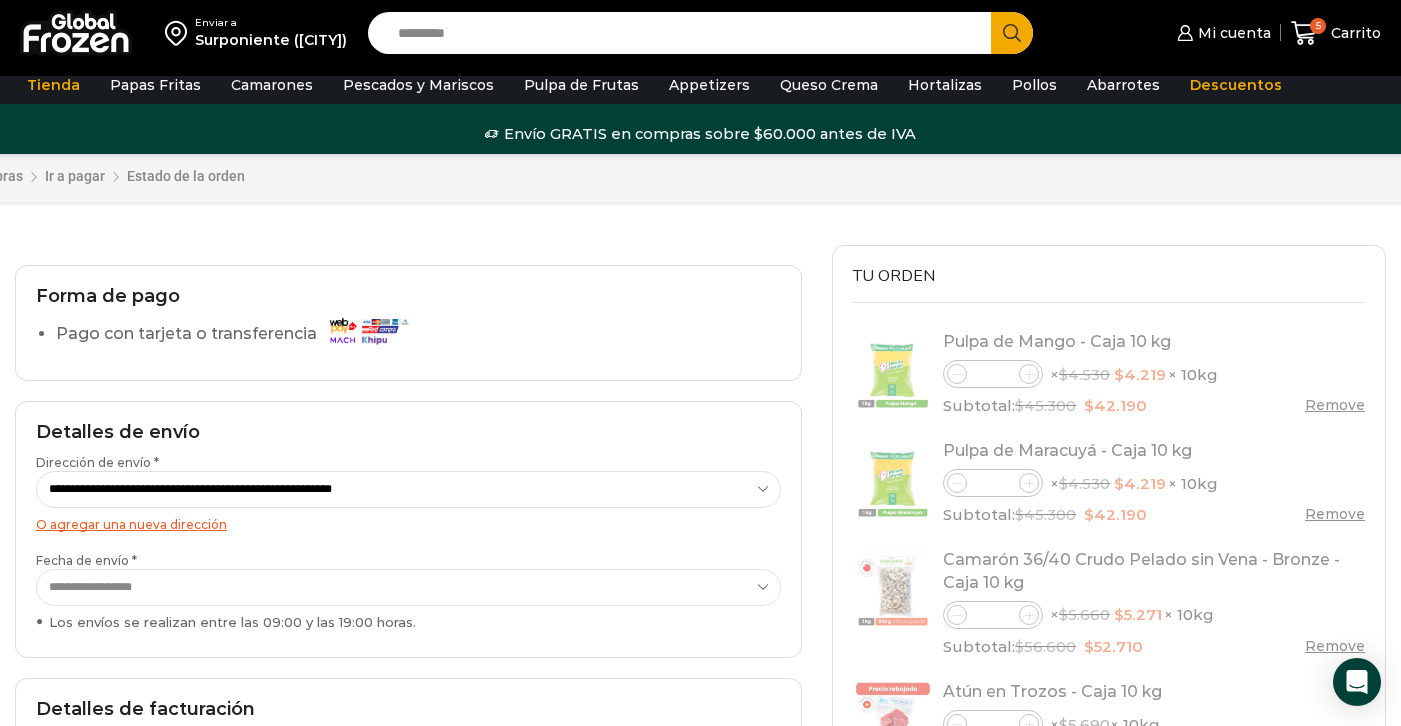 scroll, scrollTop: 71, scrollLeft: 0, axis: vertical 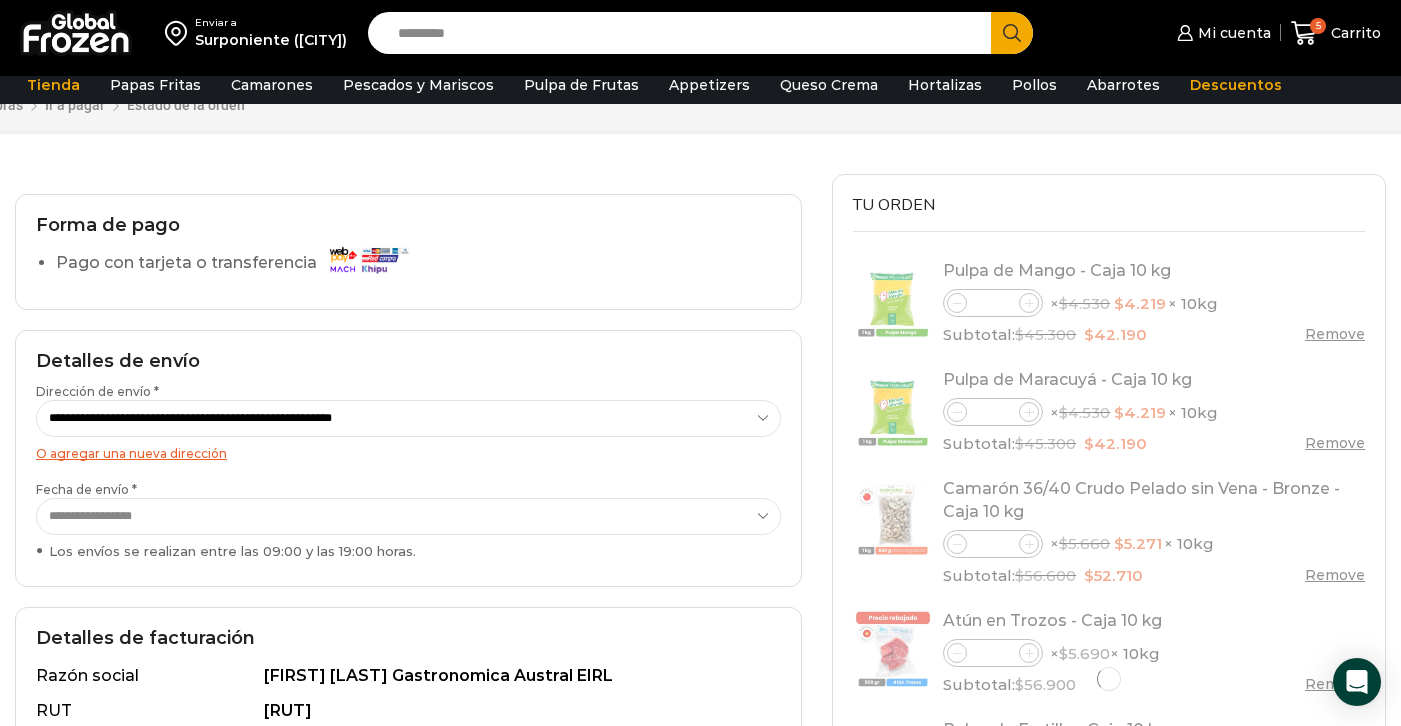 click on "**********" at bounding box center [408, 516] 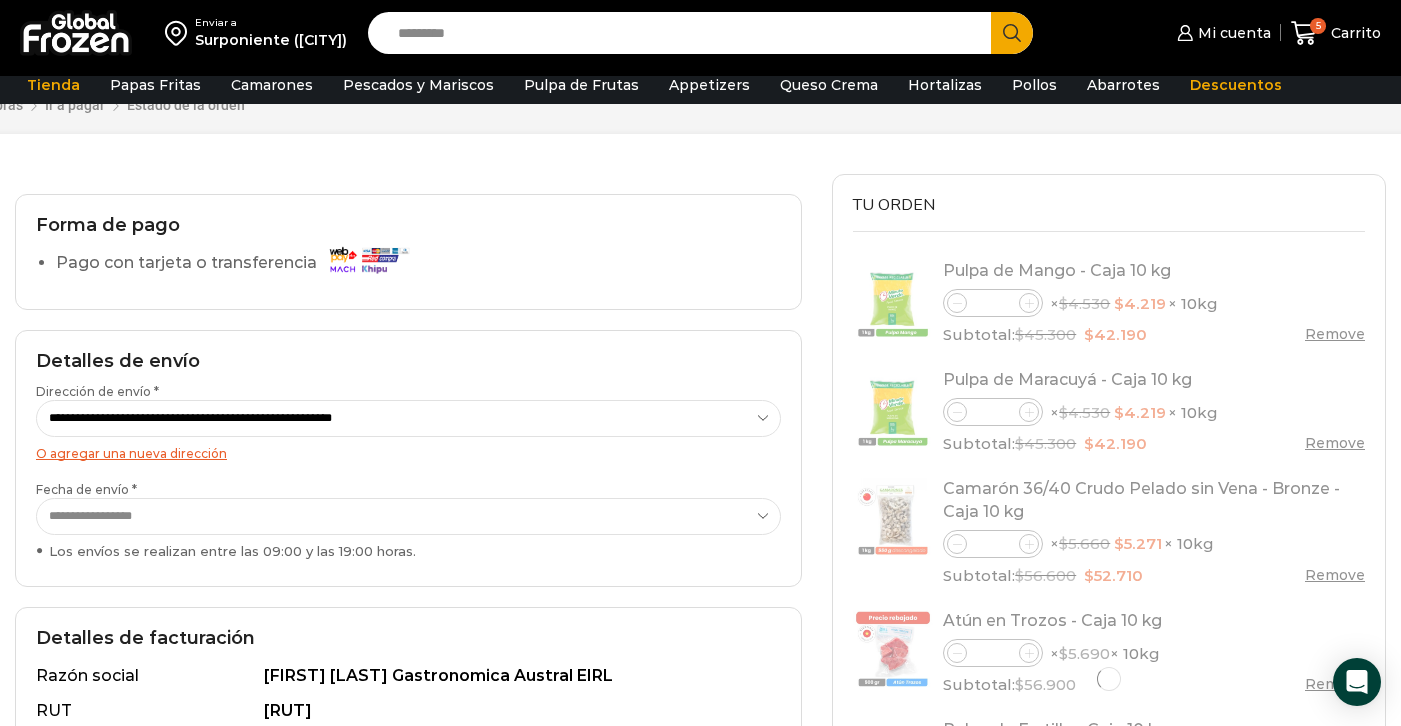 click on "**********" at bounding box center [408, 418] 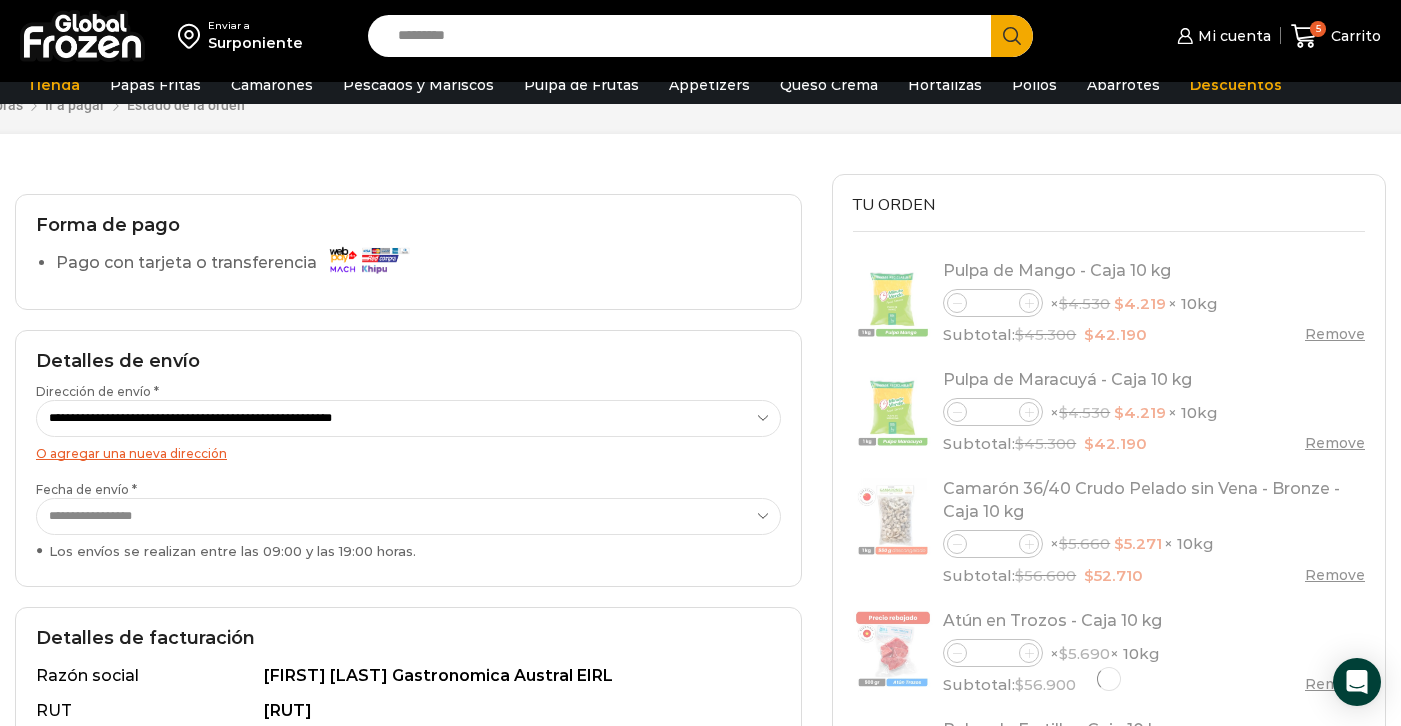click on "**********" at bounding box center (408, 516) 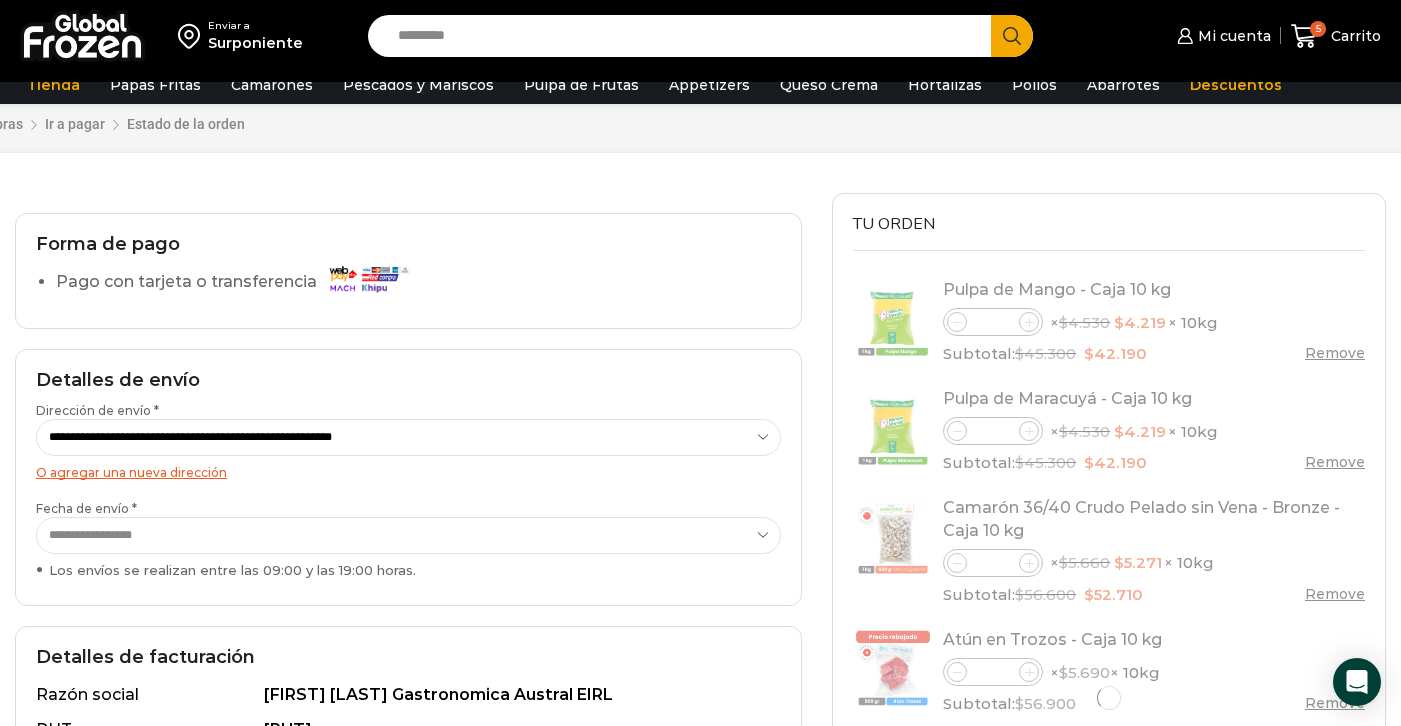 scroll, scrollTop: 0, scrollLeft: 0, axis: both 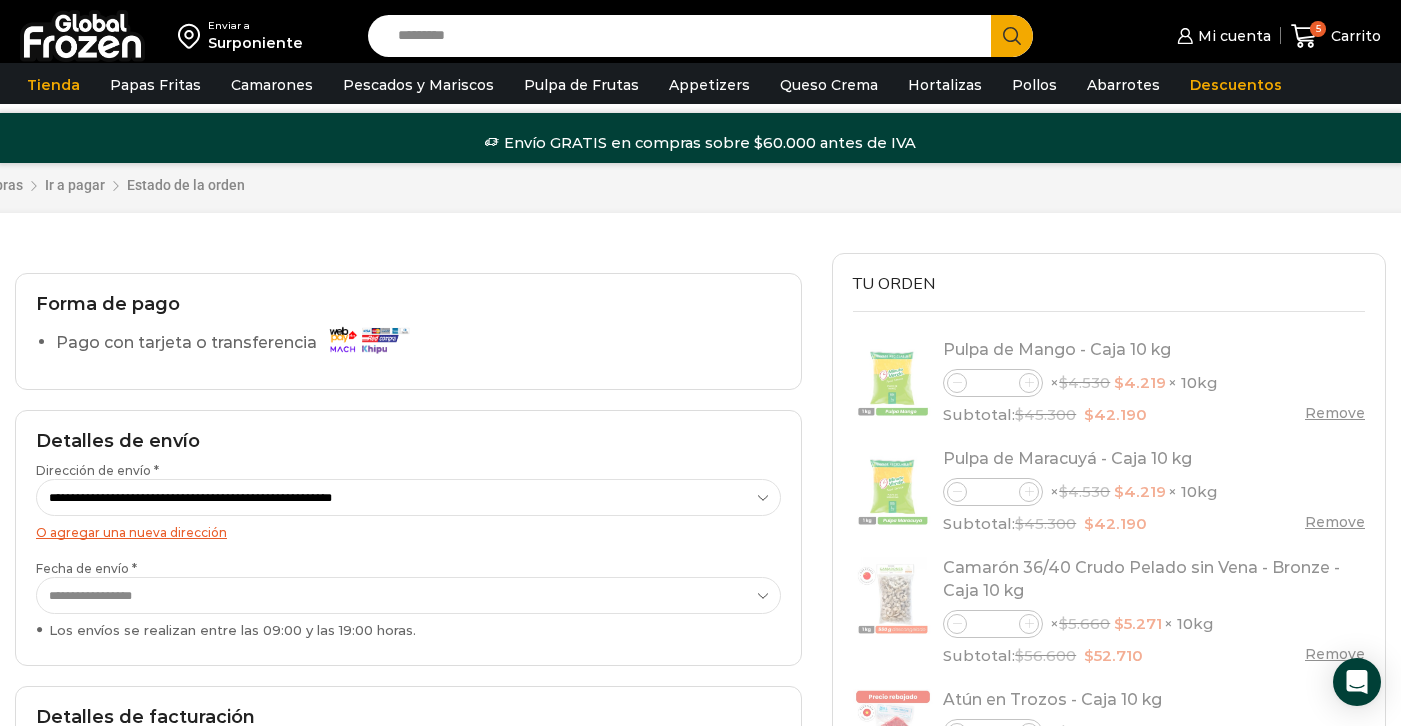 click on "**********" at bounding box center (408, 497) 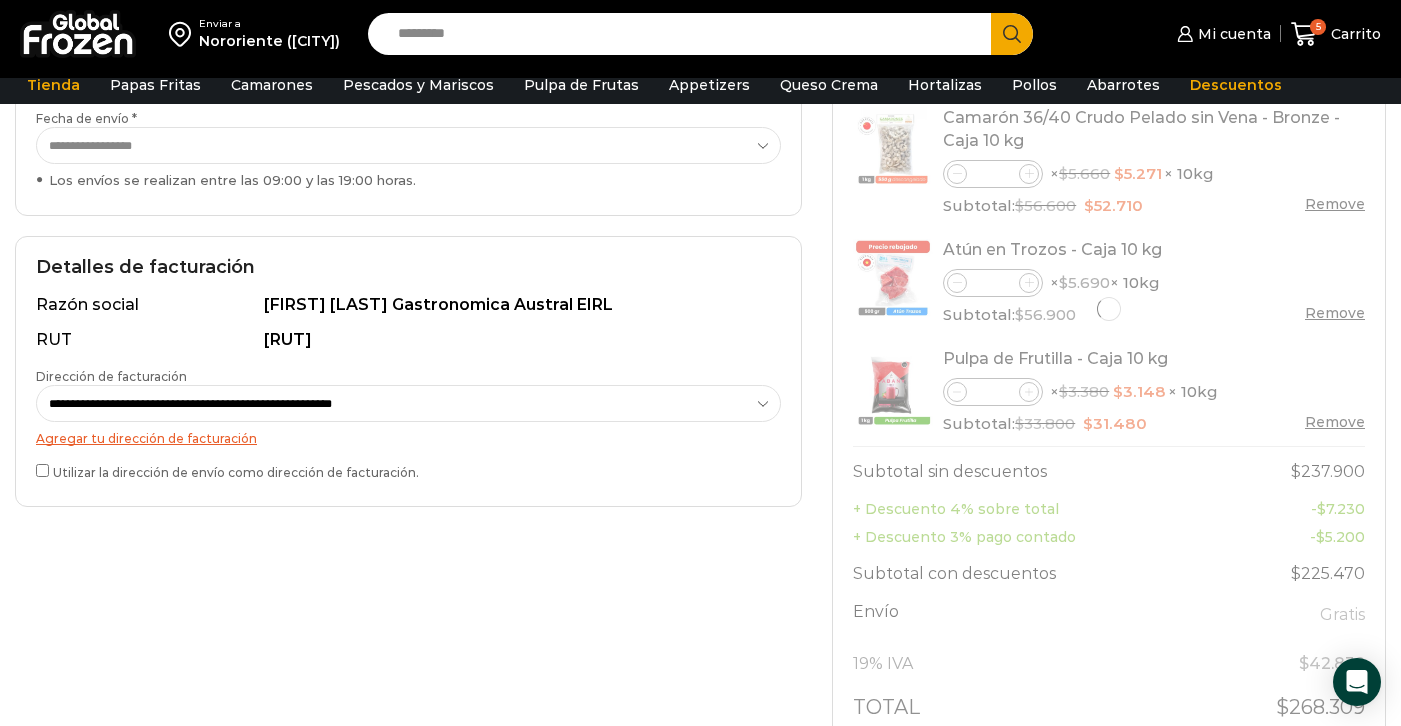 scroll, scrollTop: 634, scrollLeft: 0, axis: vertical 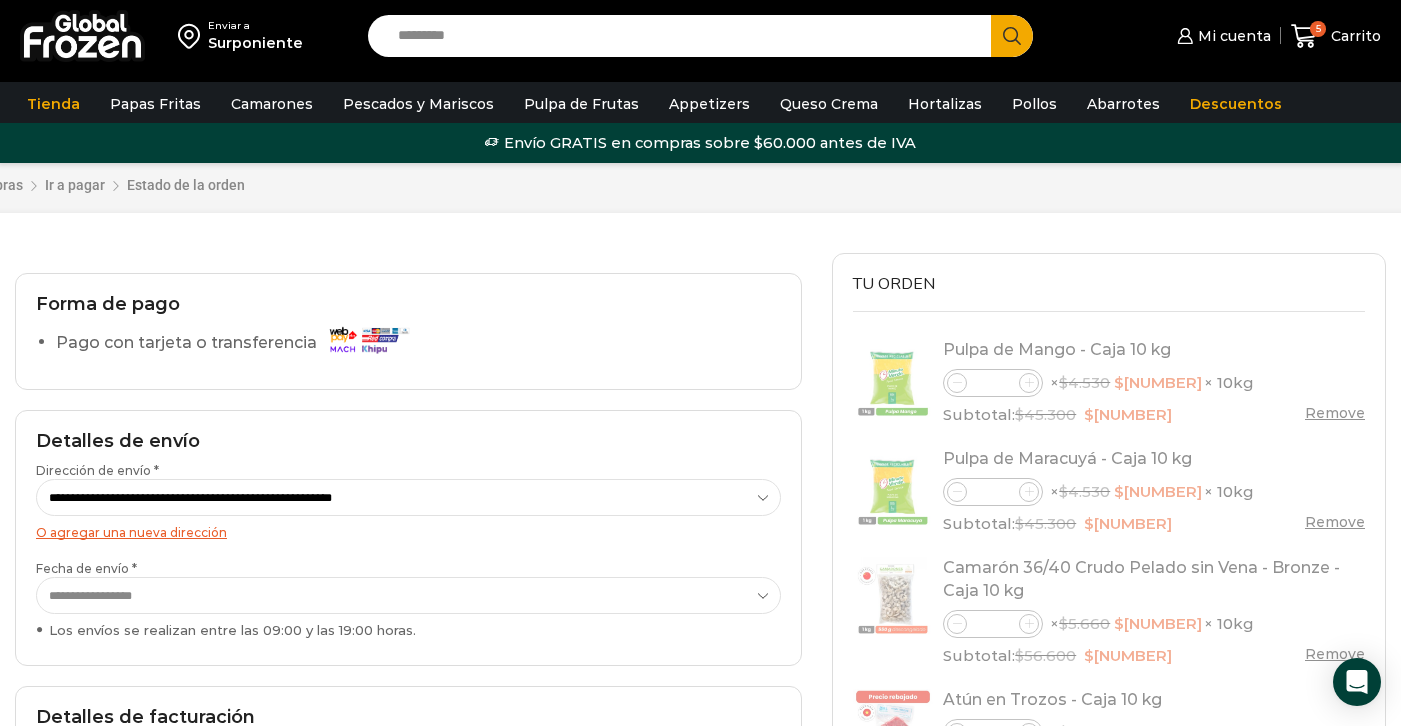 click on "**********" at bounding box center (408, 497) 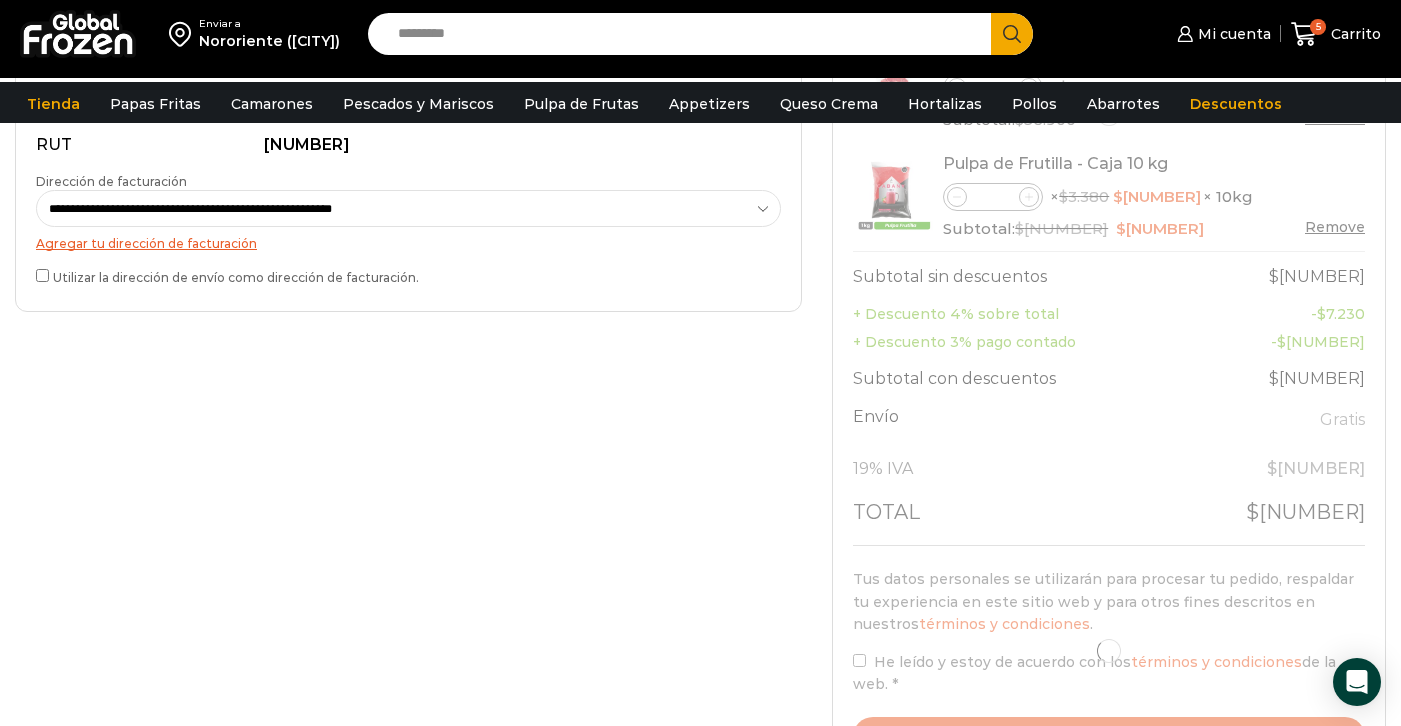 scroll, scrollTop: 673, scrollLeft: 0, axis: vertical 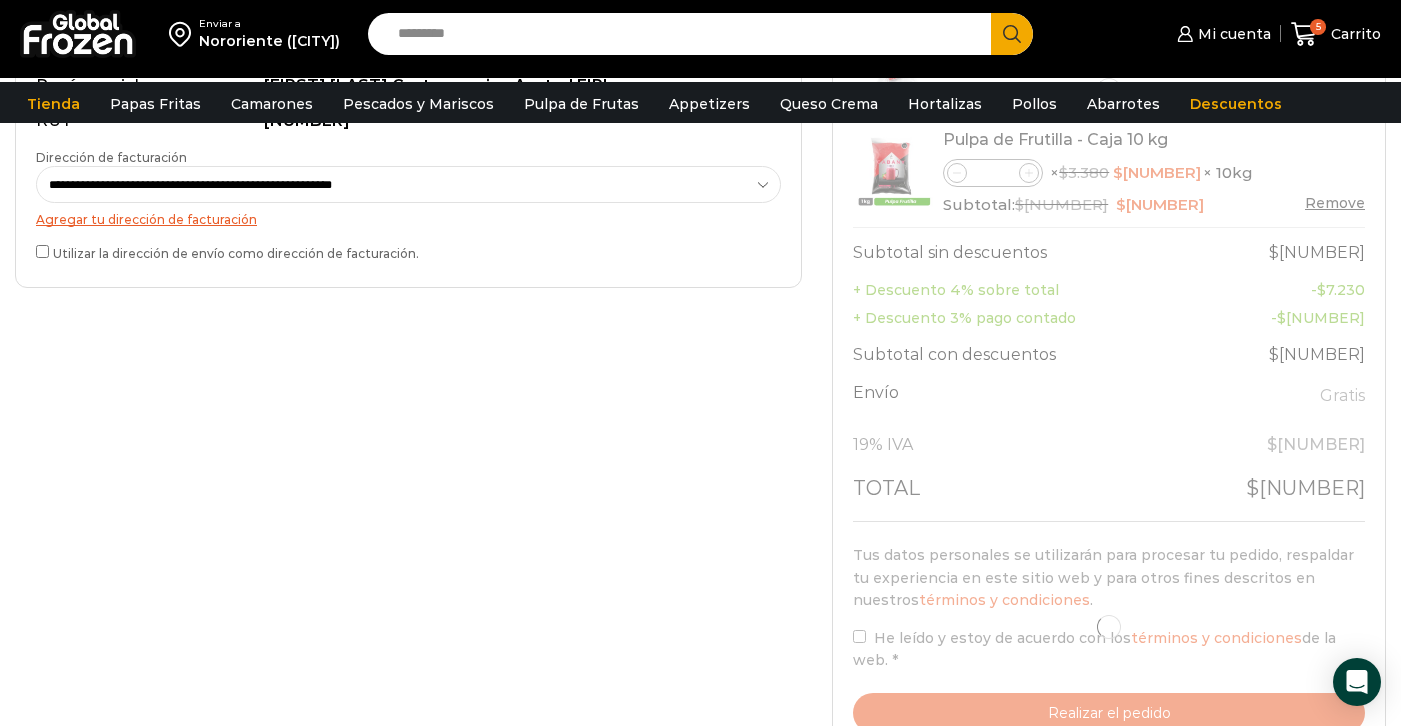 click at bounding box center [1109, 628] 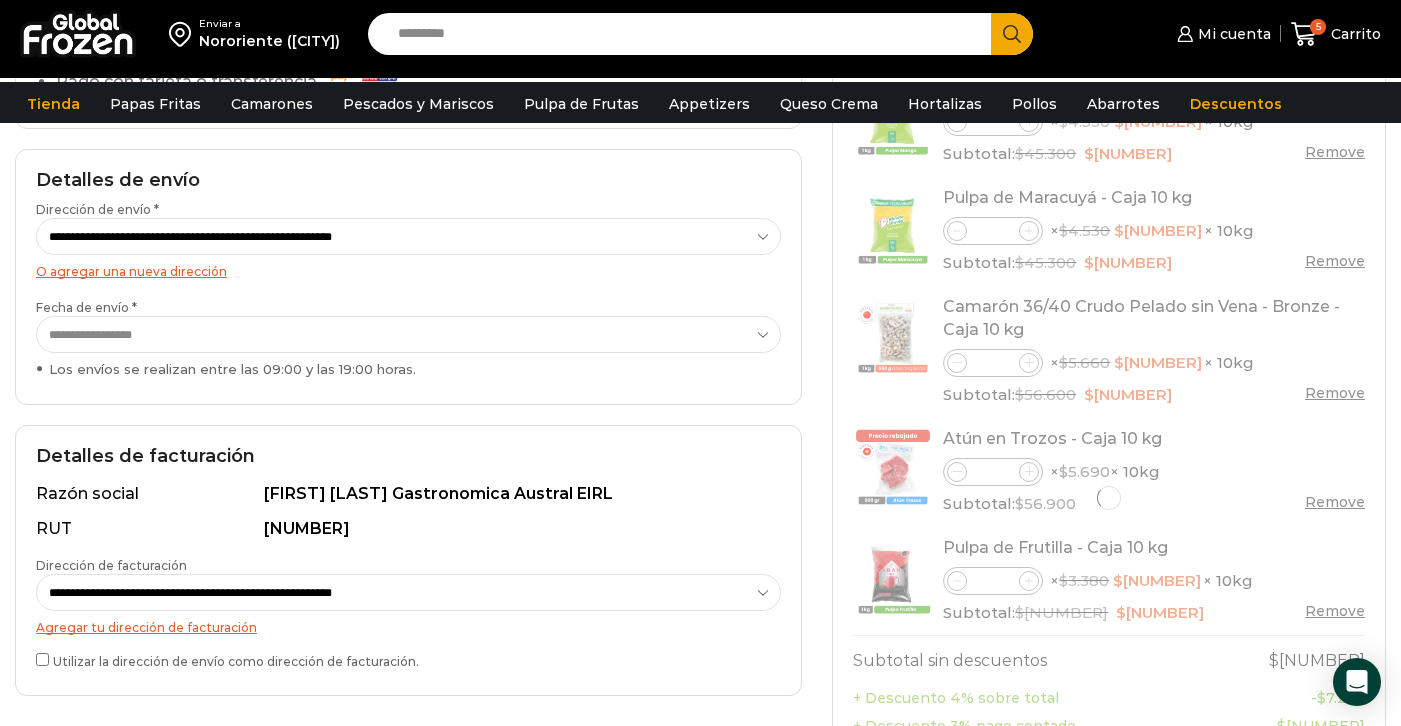 scroll, scrollTop: 272, scrollLeft: 0, axis: vertical 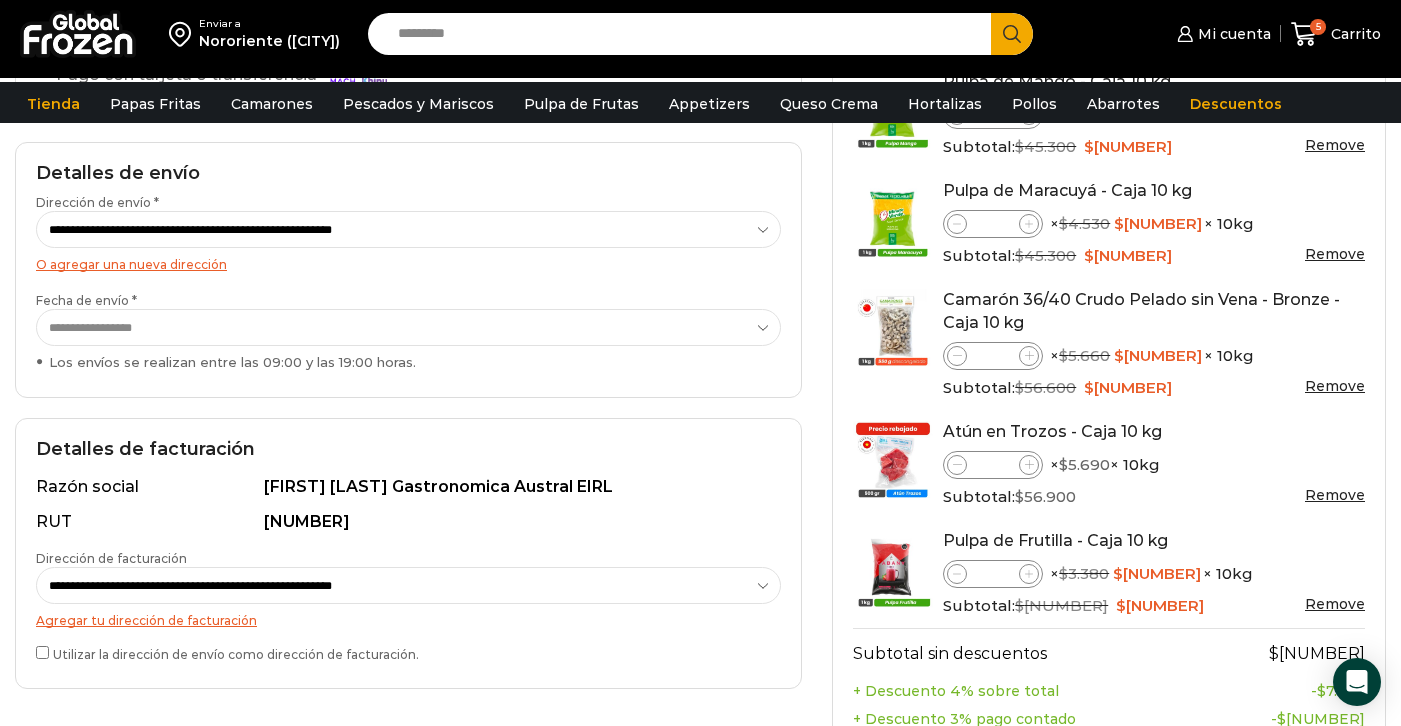 click on "**********" at bounding box center [408, 229] 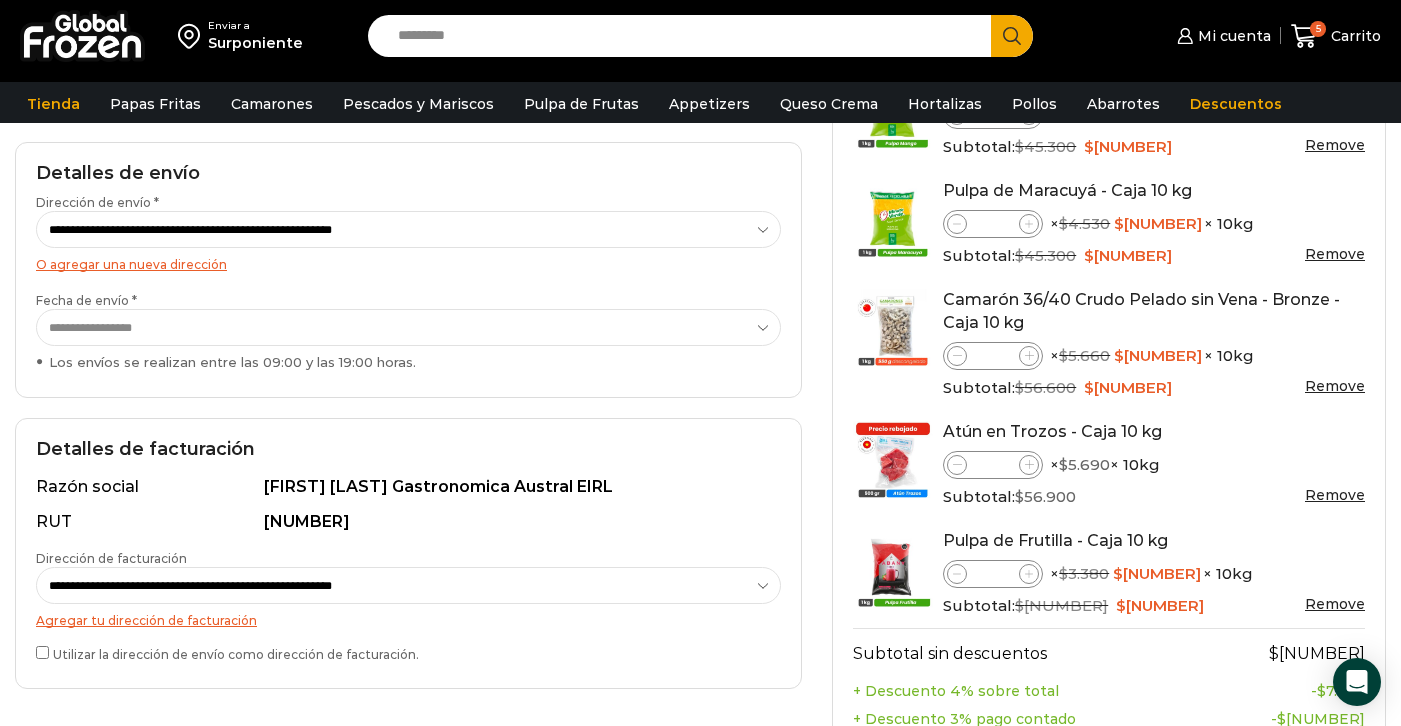click on "**********" at bounding box center [408, 327] 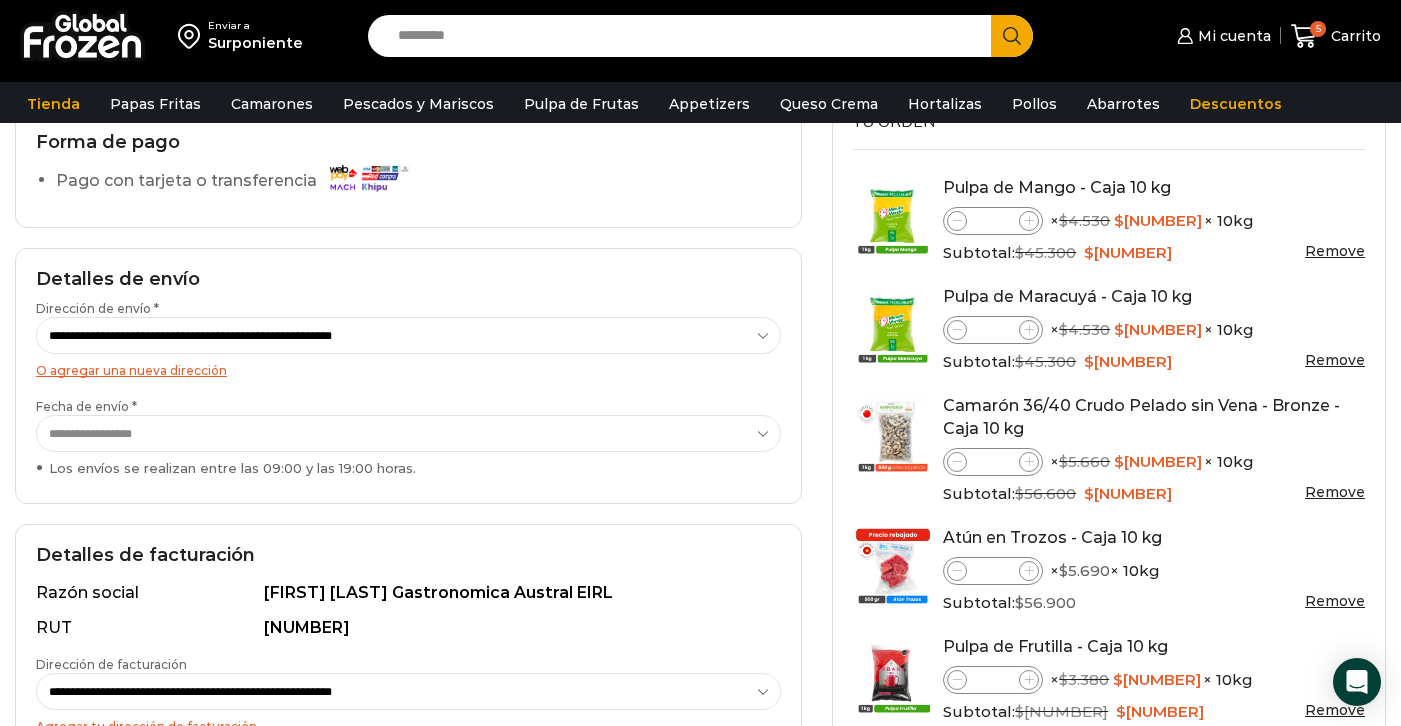 scroll, scrollTop: 156, scrollLeft: 0, axis: vertical 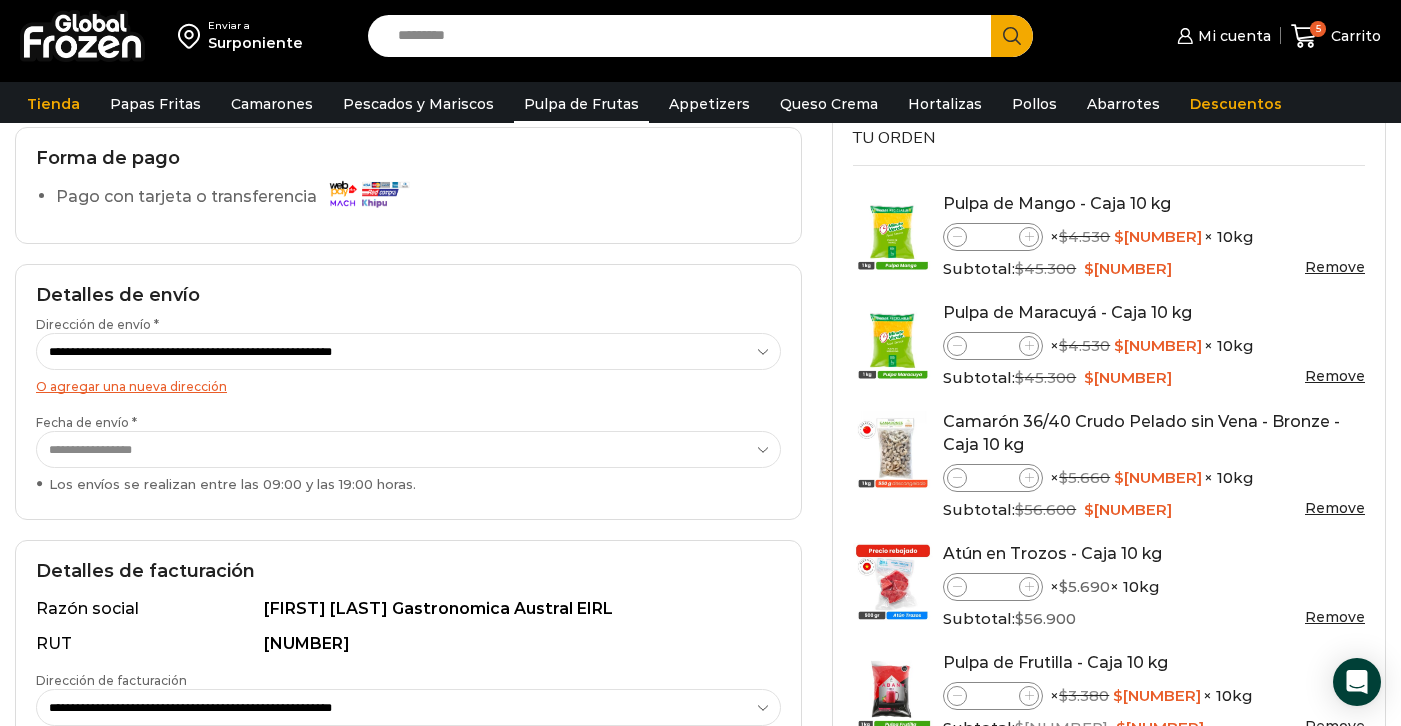 click on "Pulpa de Frutas" at bounding box center [581, 104] 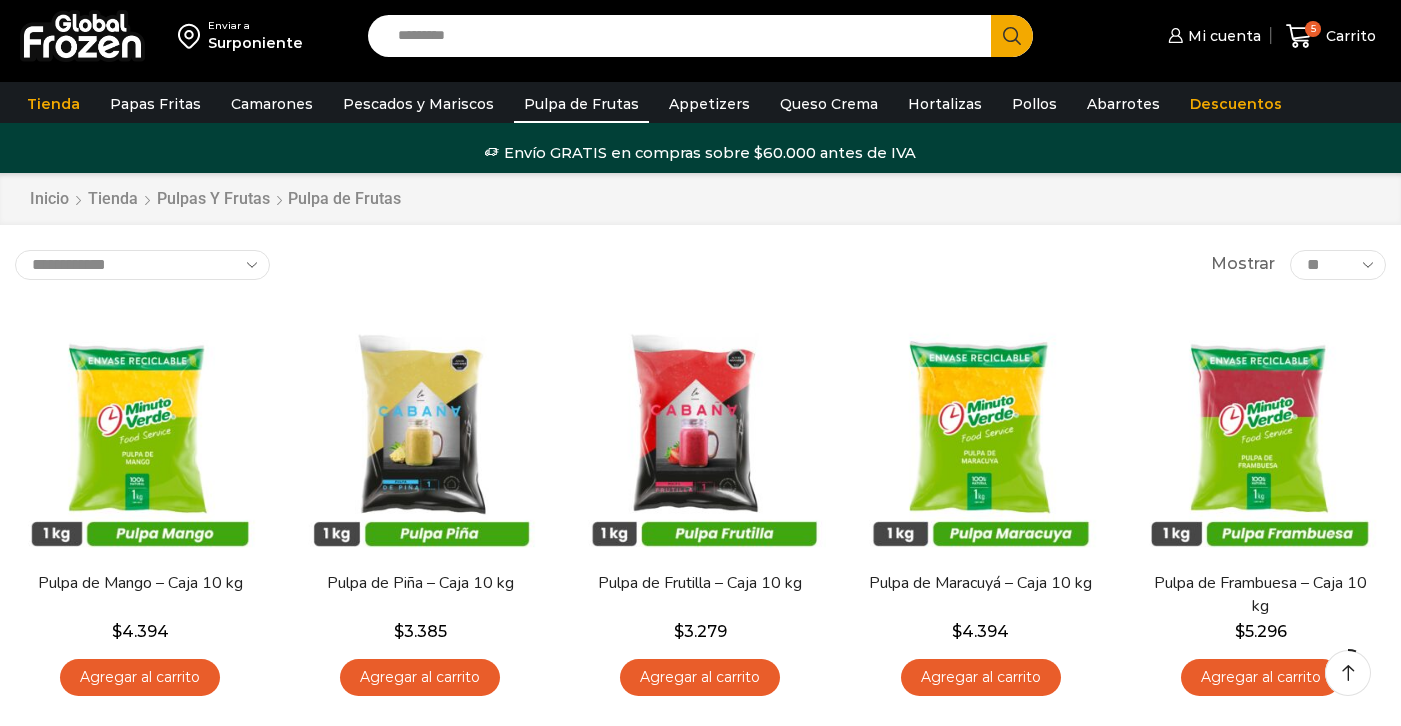 scroll, scrollTop: 60, scrollLeft: 0, axis: vertical 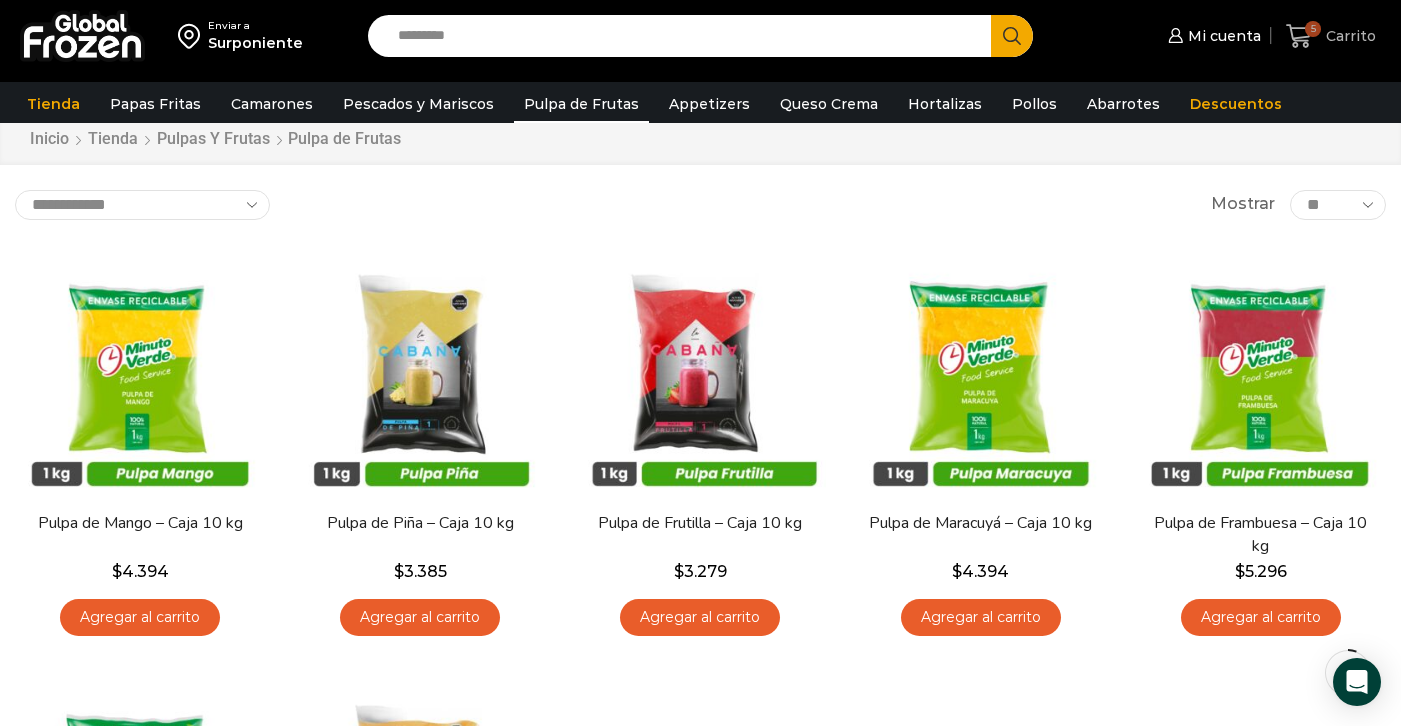 click on "Carrito" at bounding box center (1348, 36) 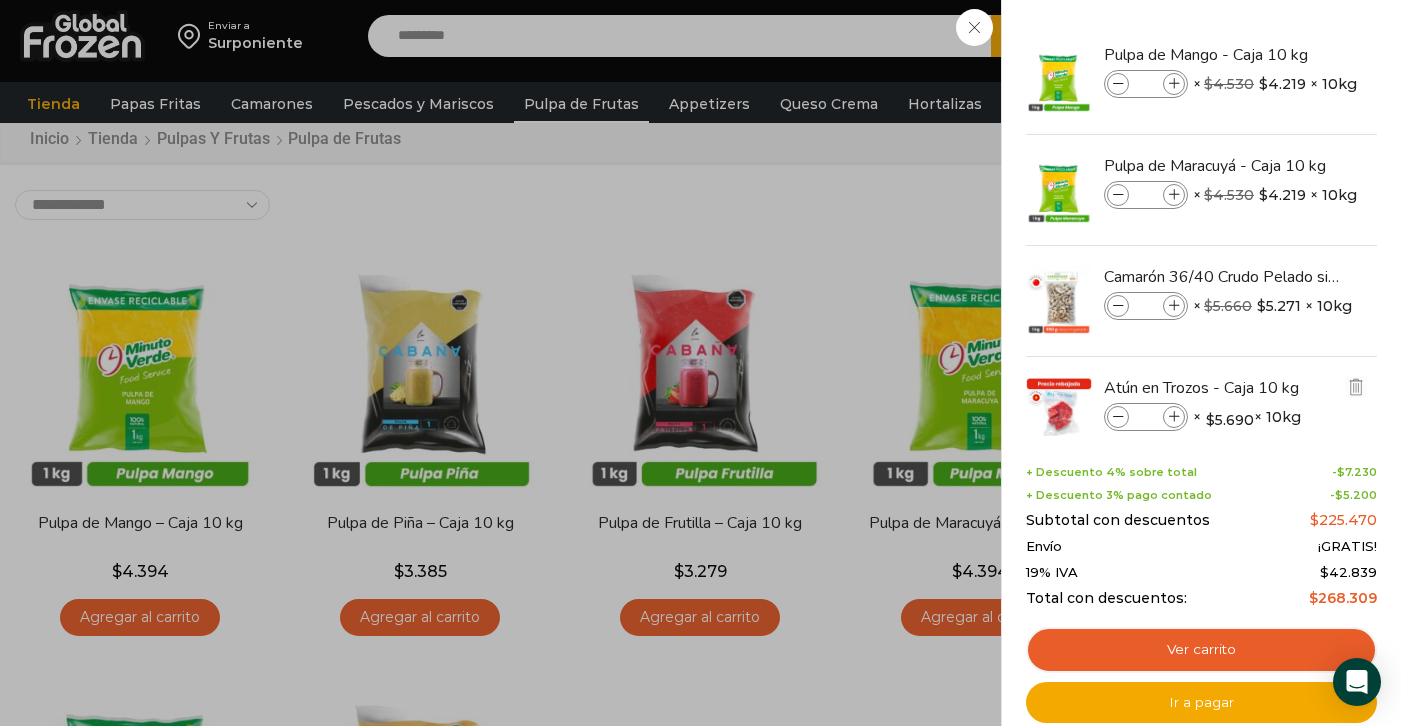 scroll, scrollTop: 0, scrollLeft: 0, axis: both 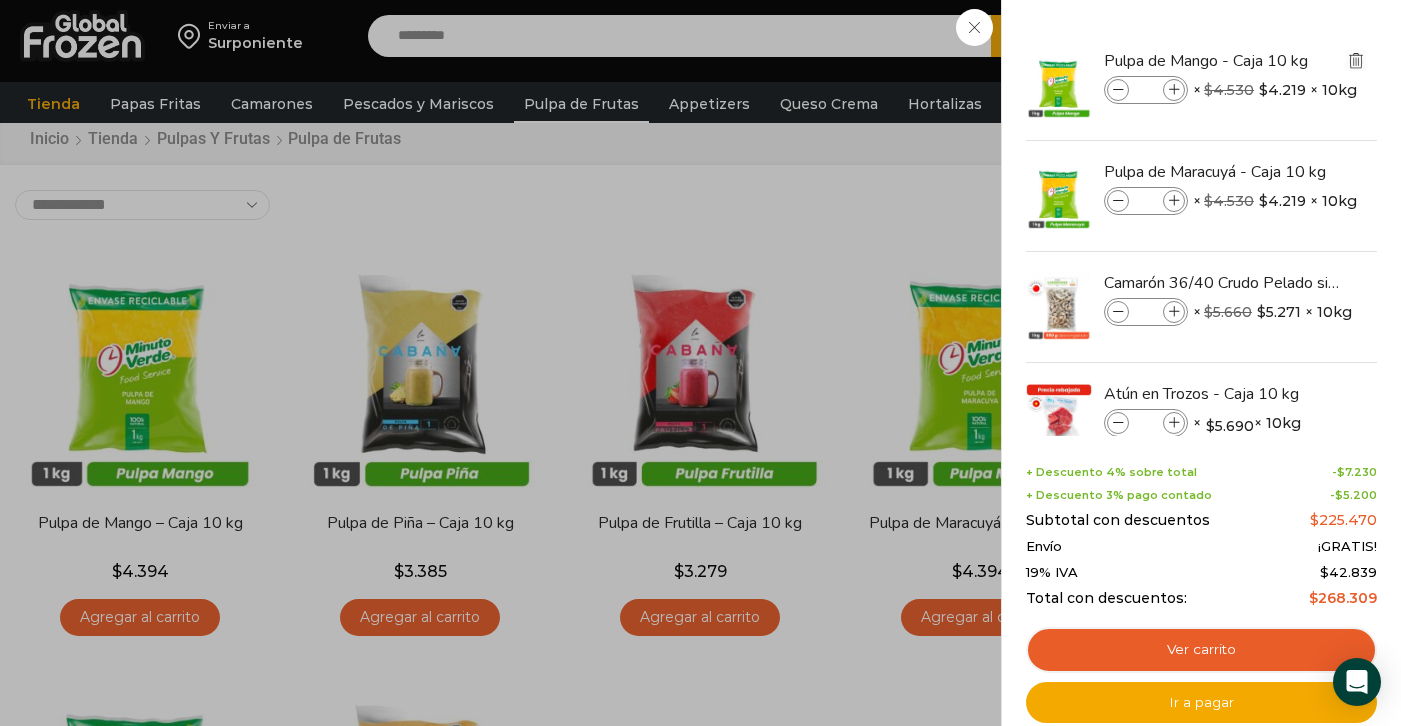 click at bounding box center [1356, 60] 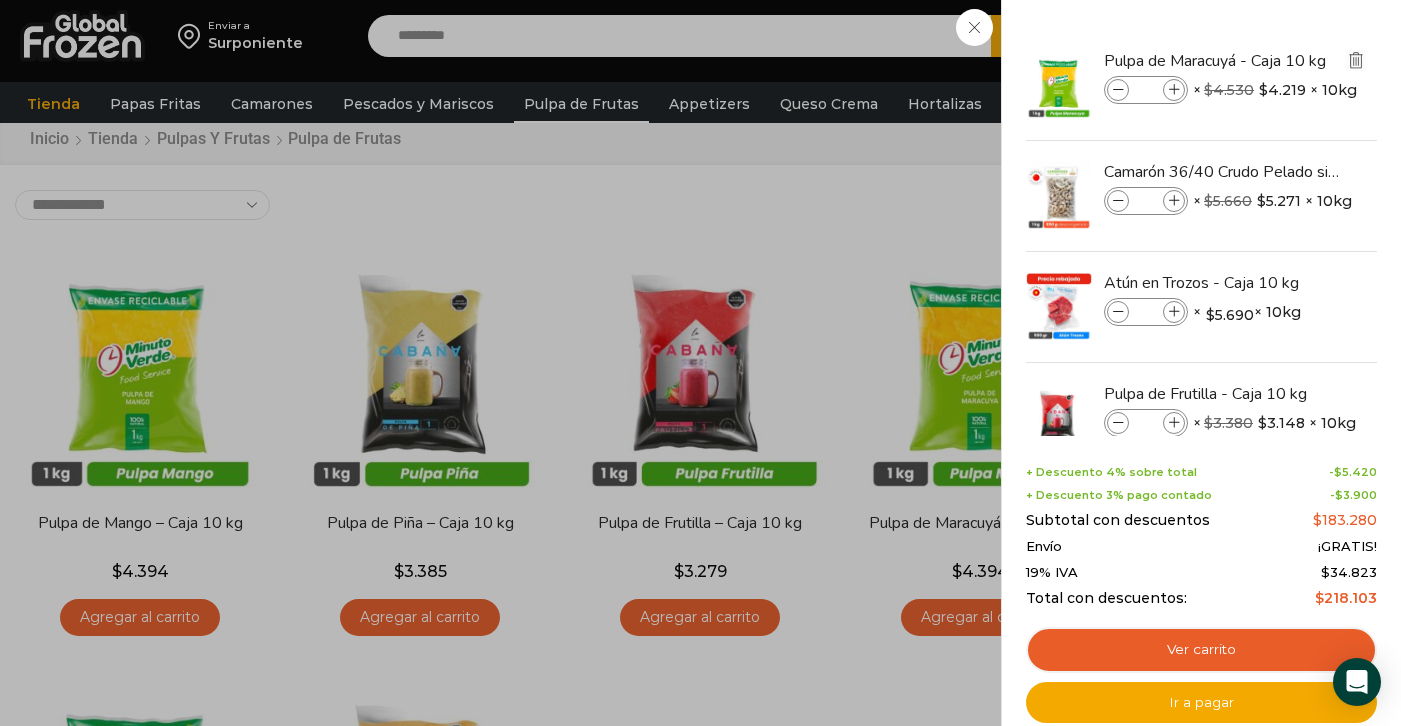 click at bounding box center [1356, 60] 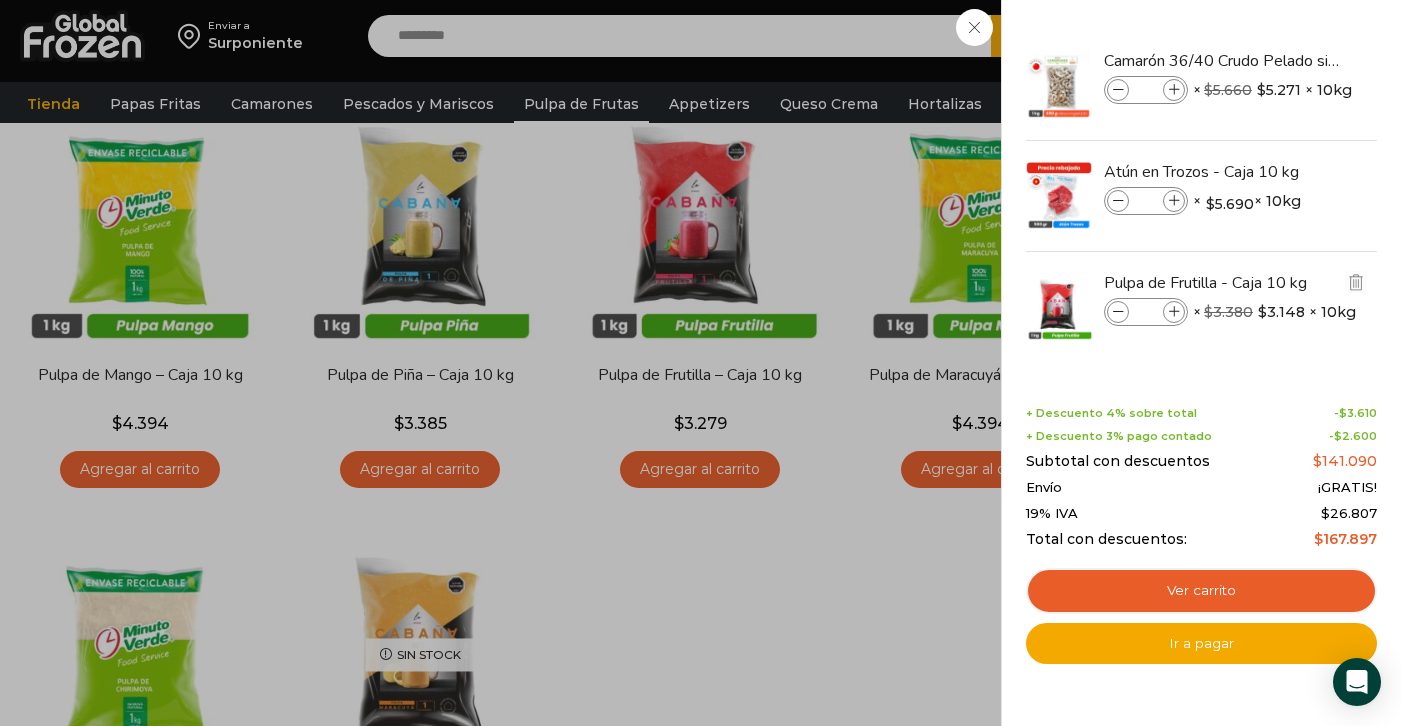 scroll, scrollTop: 218, scrollLeft: 0, axis: vertical 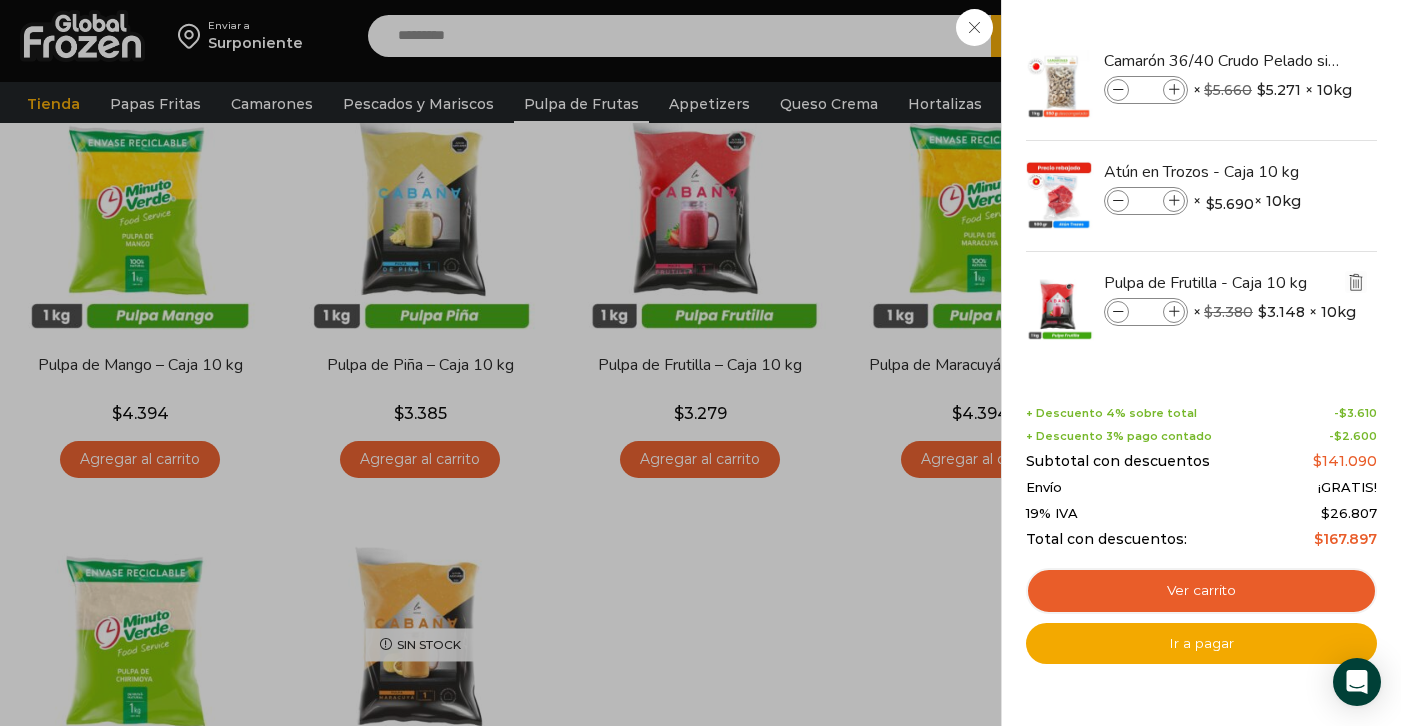 click at bounding box center (1356, 282) 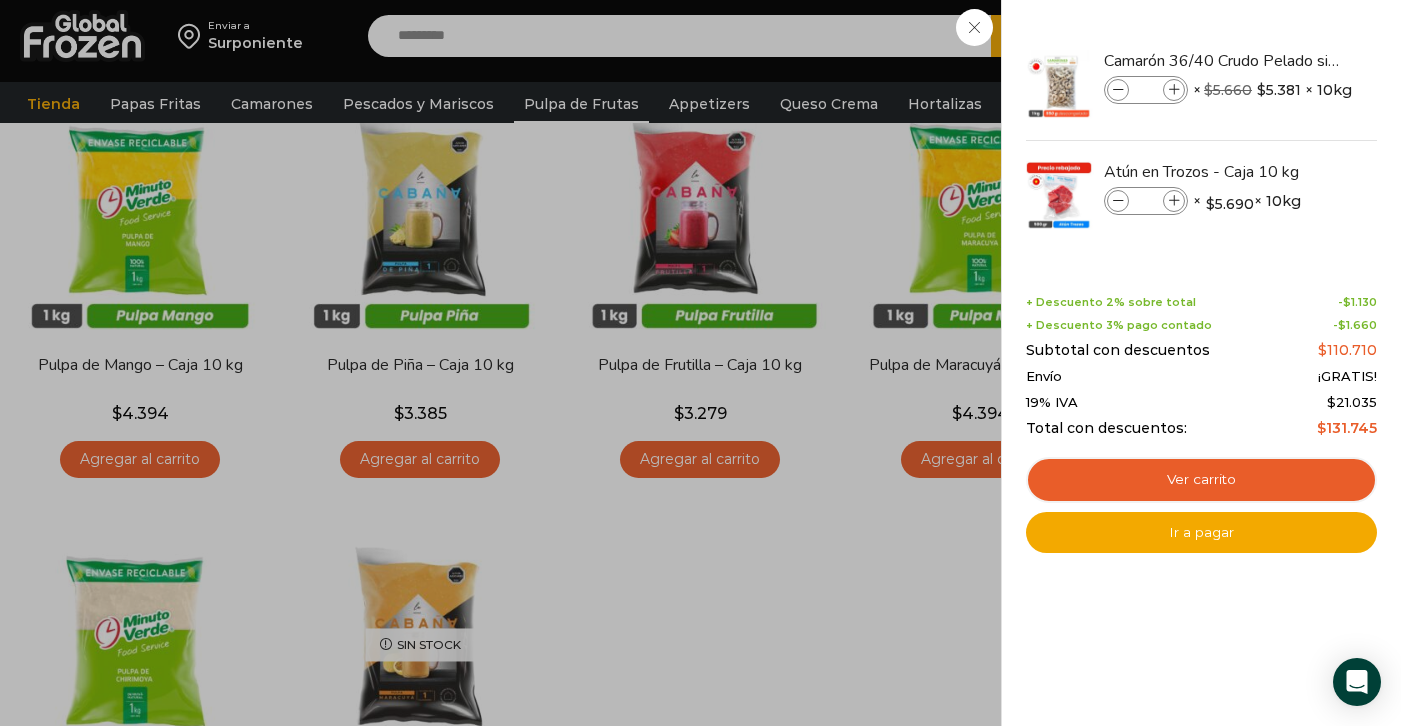 click on "2
Carrito
2
2
Shopping Cart
*" at bounding box center [1331, 36] 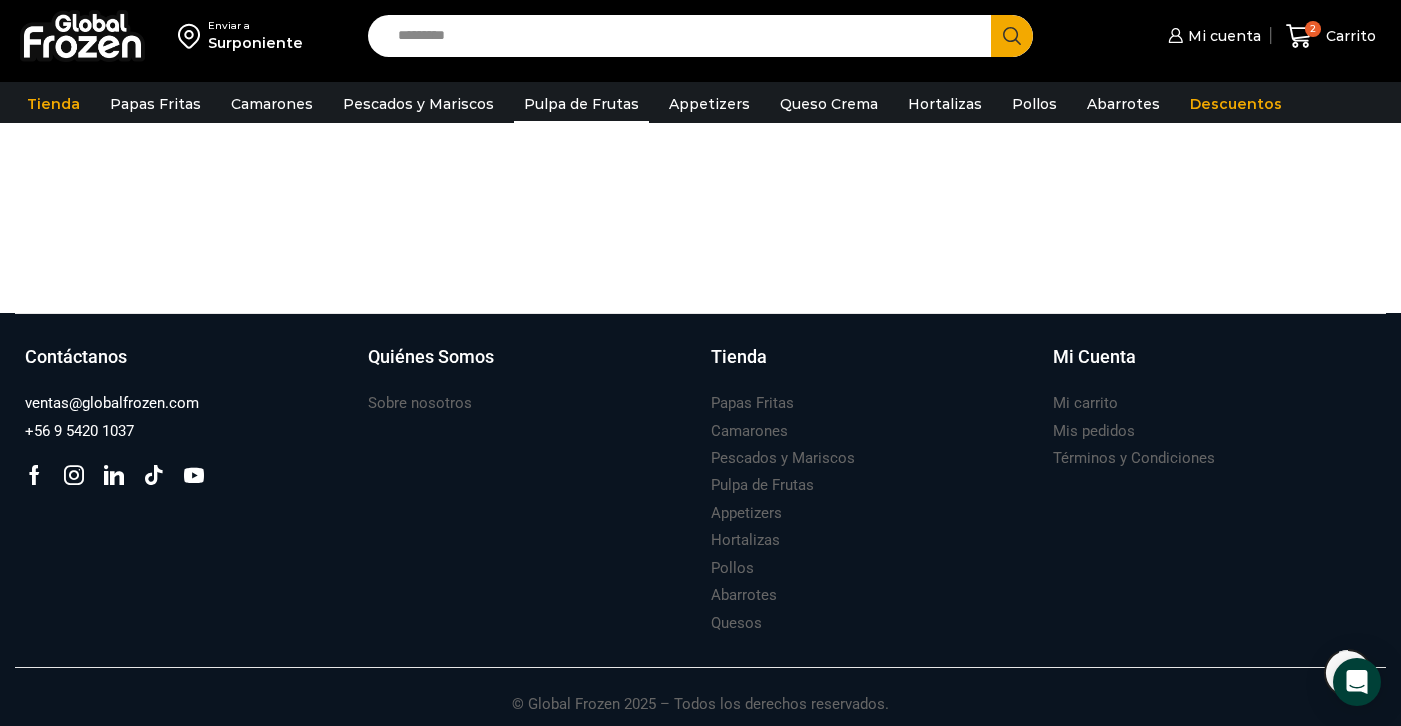 scroll, scrollTop: 0, scrollLeft: 0, axis: both 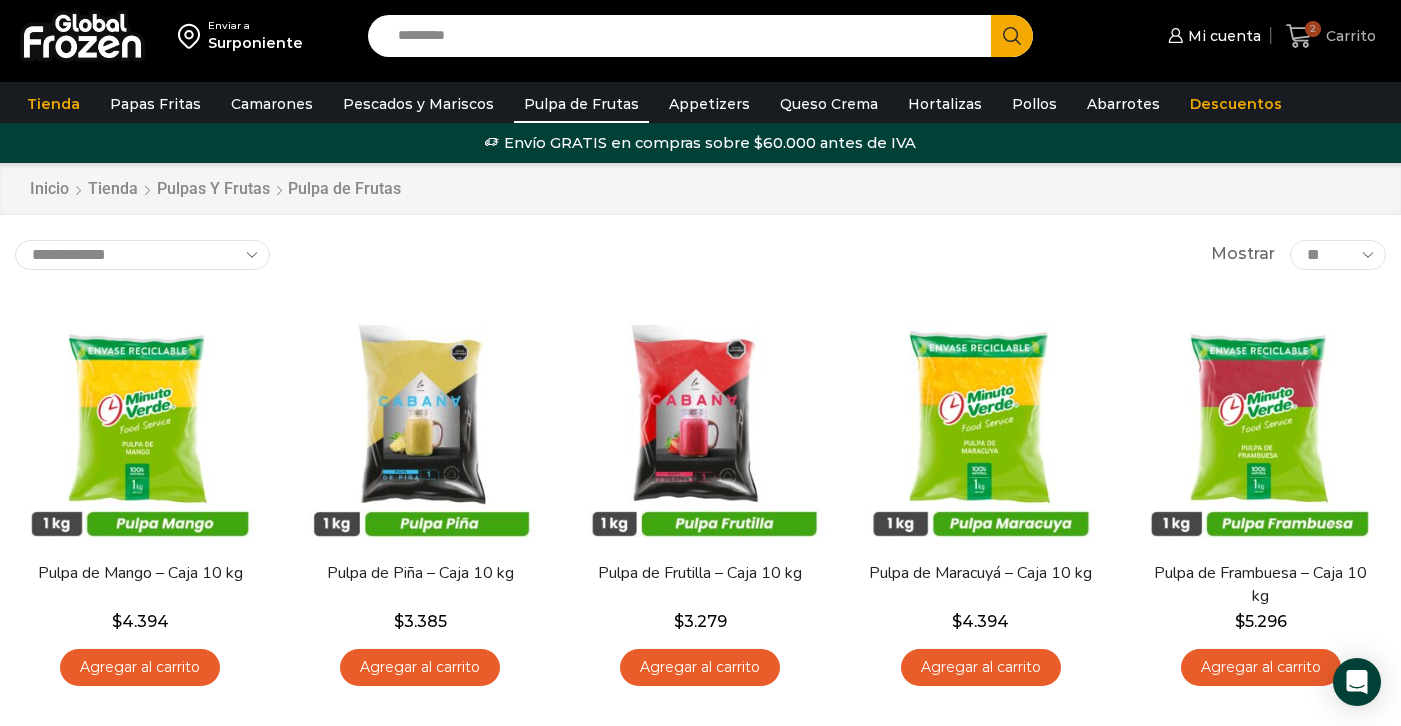 click on "2" at bounding box center (1303, 36) 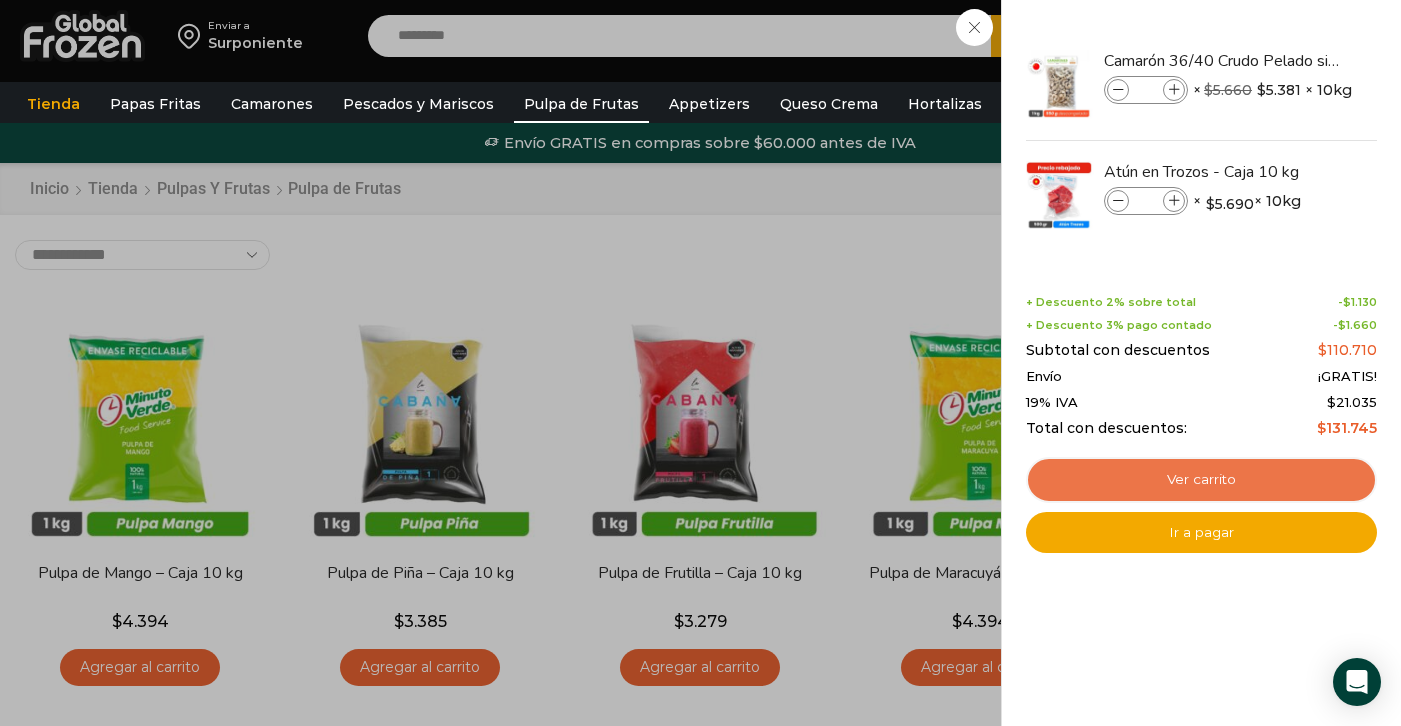 click on "Ver carrito" at bounding box center [1201, 480] 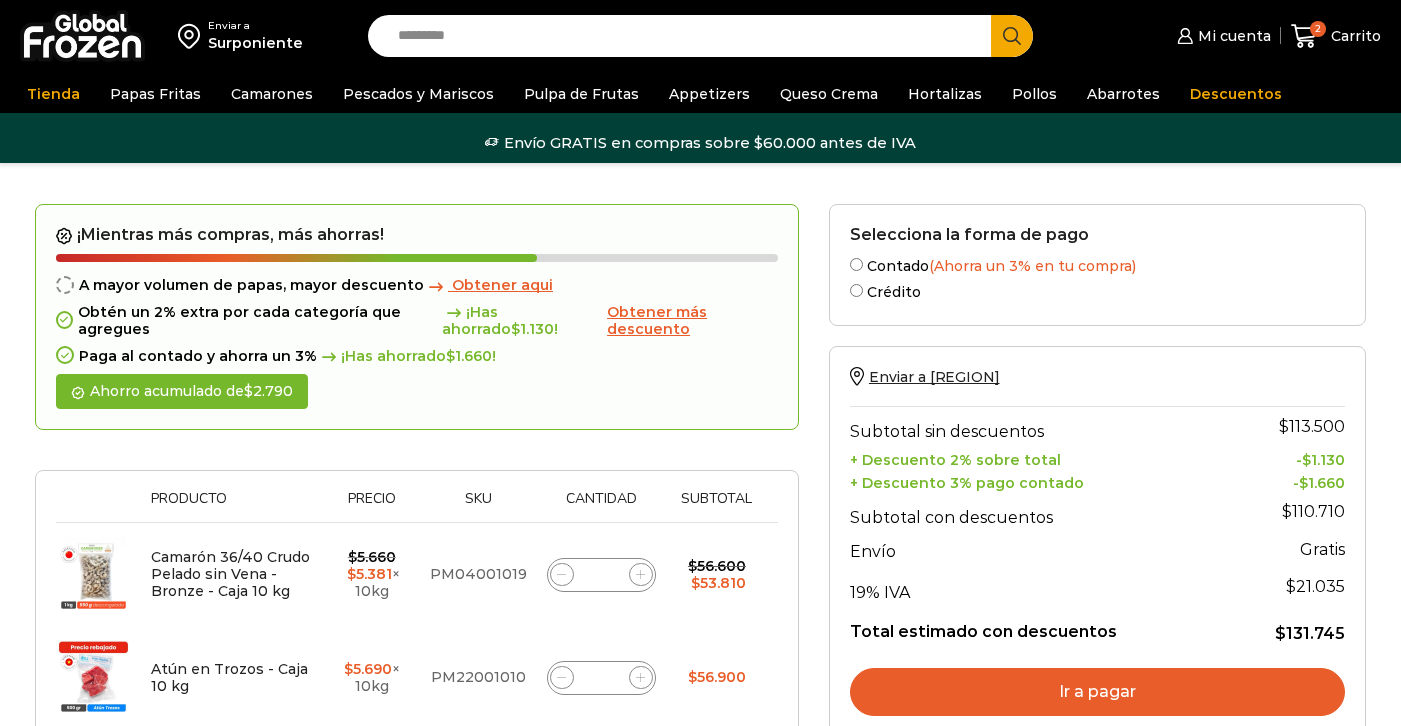 scroll, scrollTop: 0, scrollLeft: 0, axis: both 